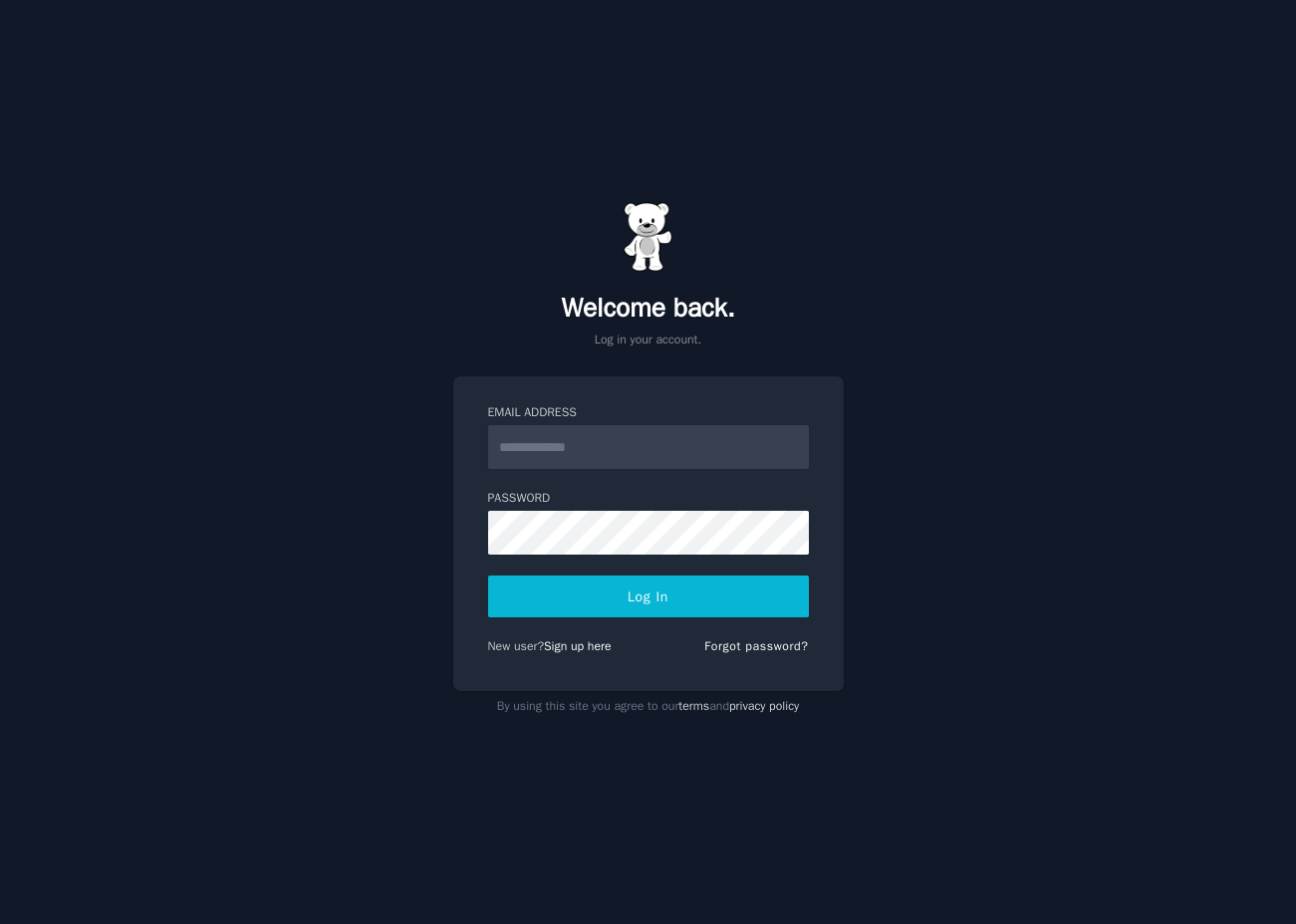 scroll, scrollTop: 0, scrollLeft: 0, axis: both 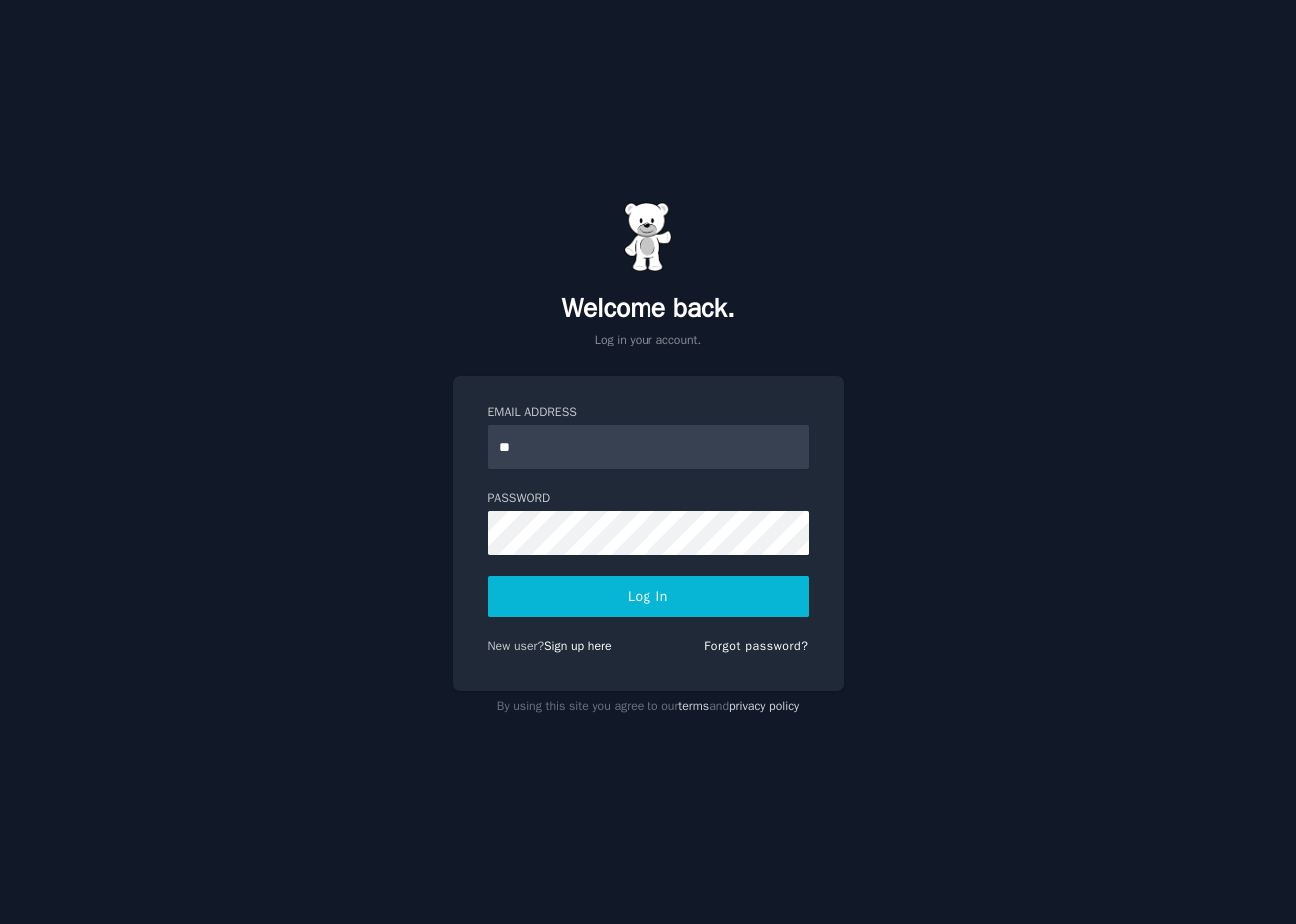 type on "***" 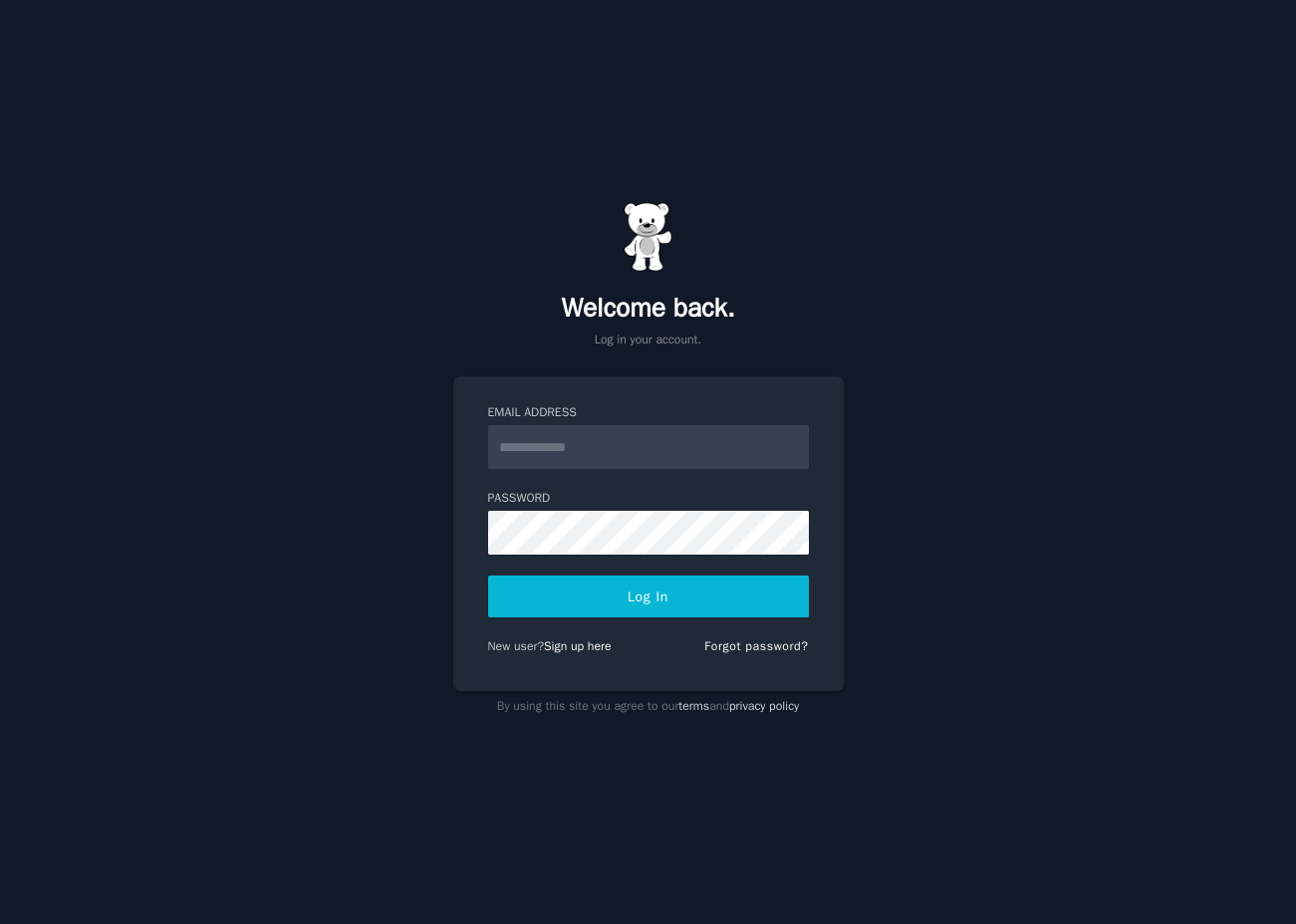 scroll, scrollTop: 0, scrollLeft: 0, axis: both 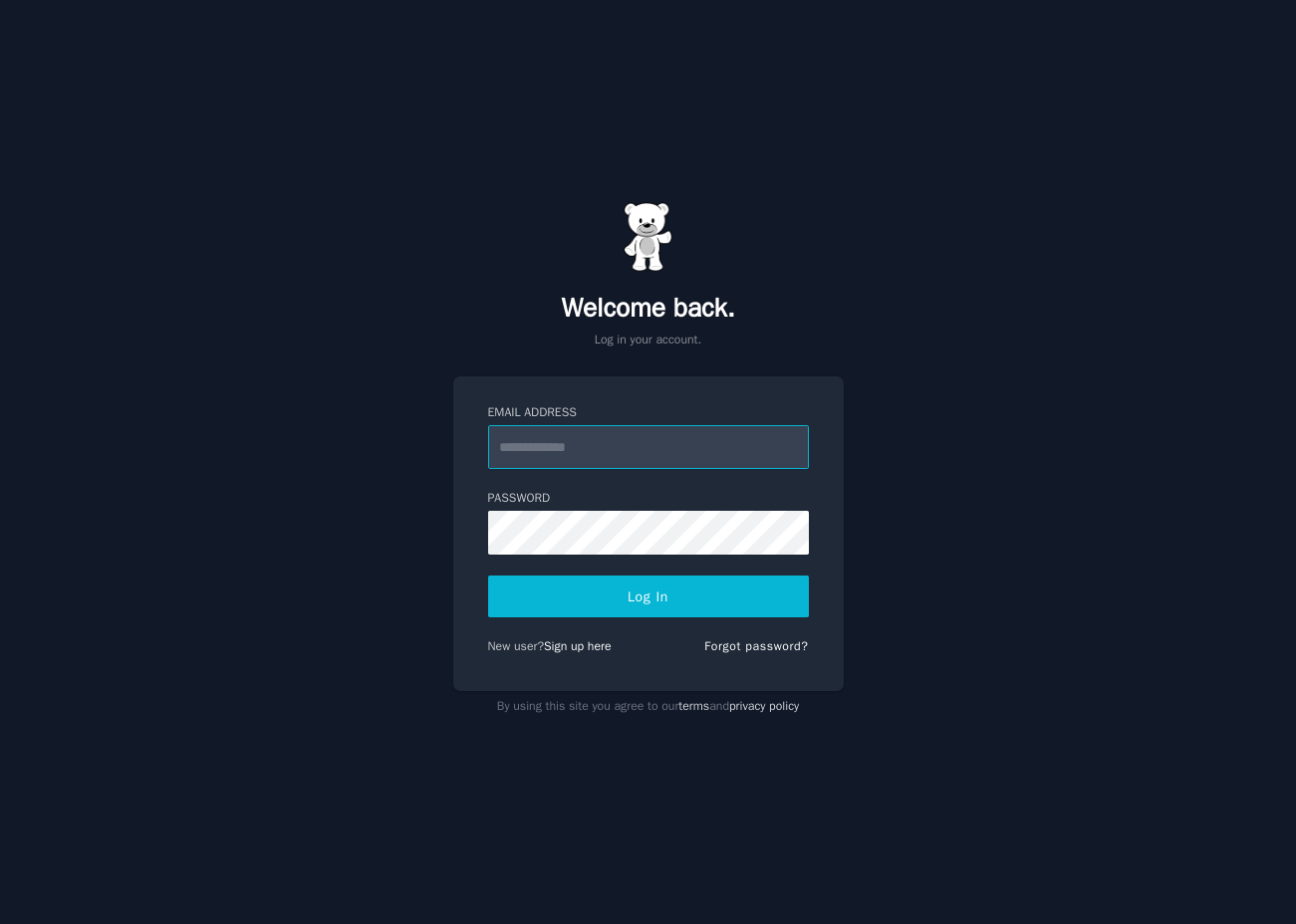 click on "Email Address" at bounding box center [648, 447] 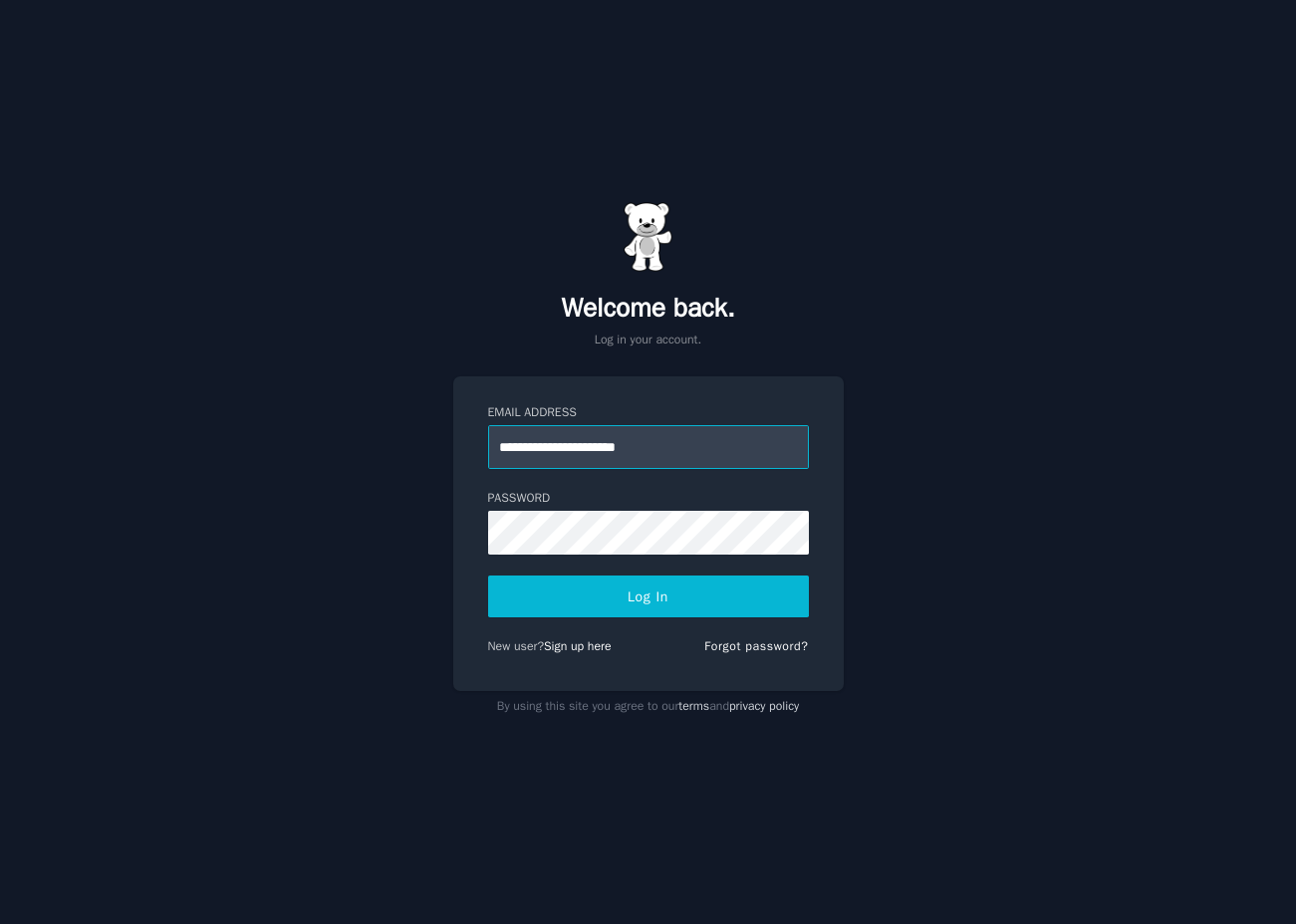 type on "**********" 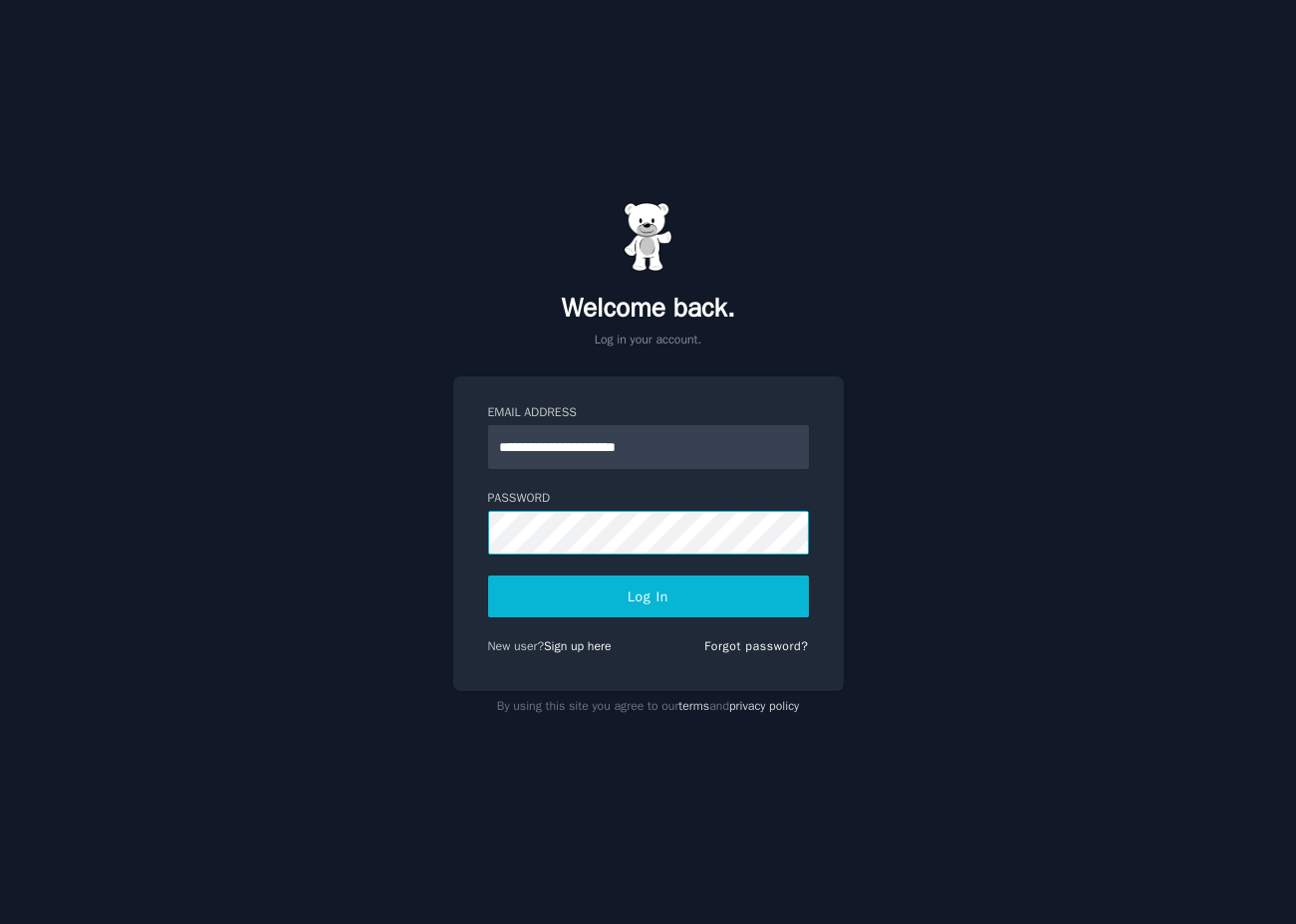 click on "Log In" at bounding box center (648, 596) 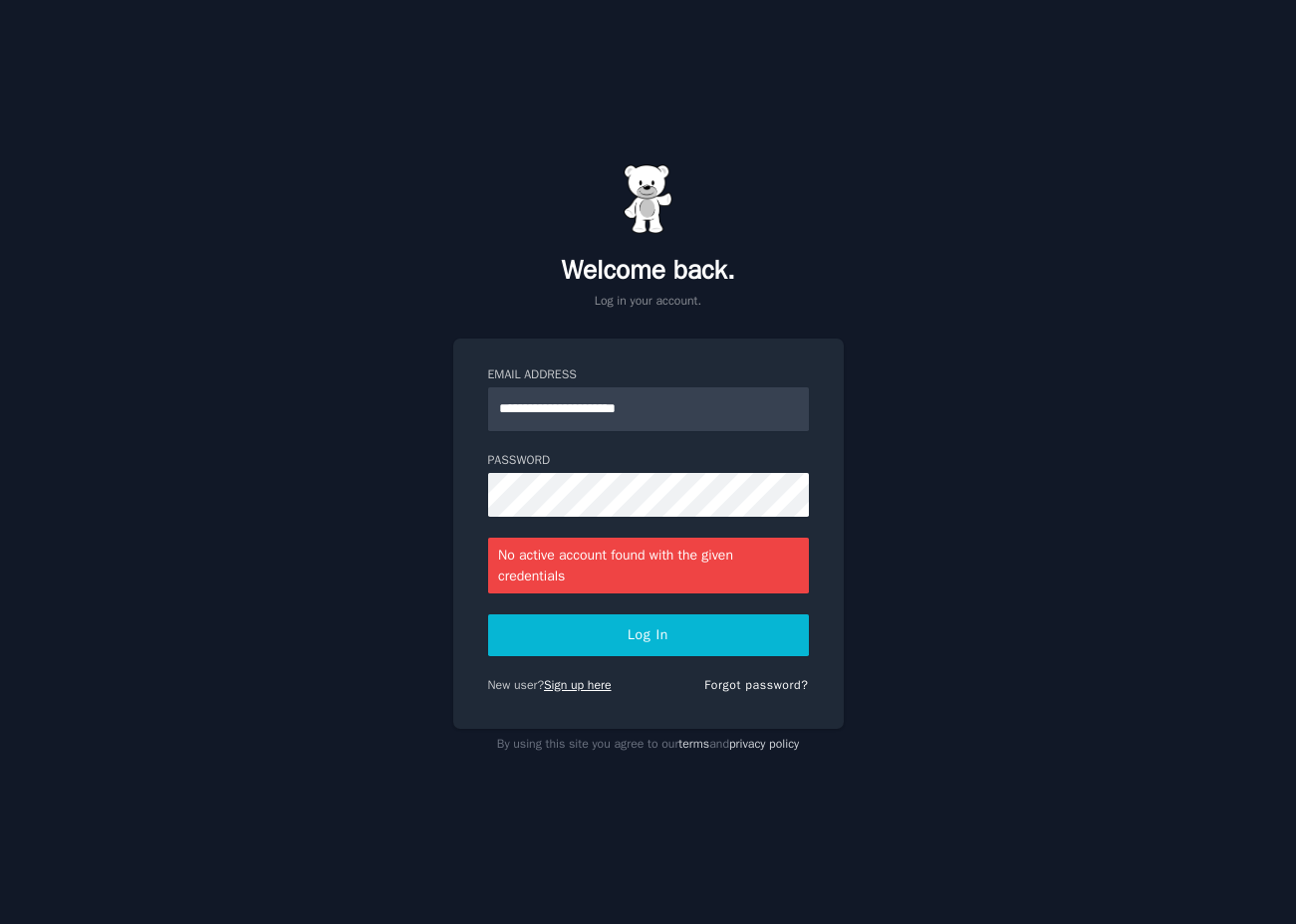 click on "Sign up here" at bounding box center (578, 685) 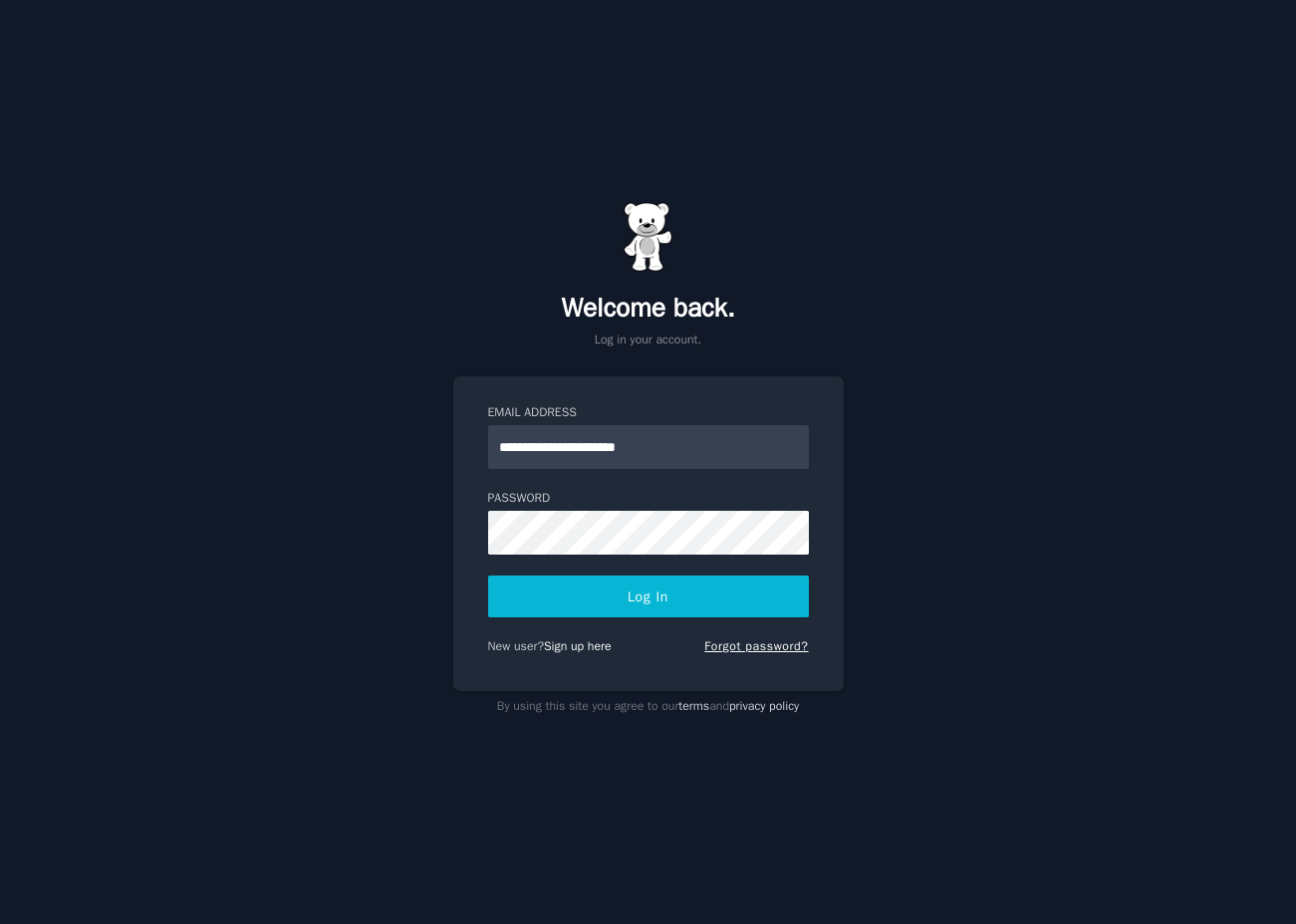 scroll, scrollTop: 0, scrollLeft: 0, axis: both 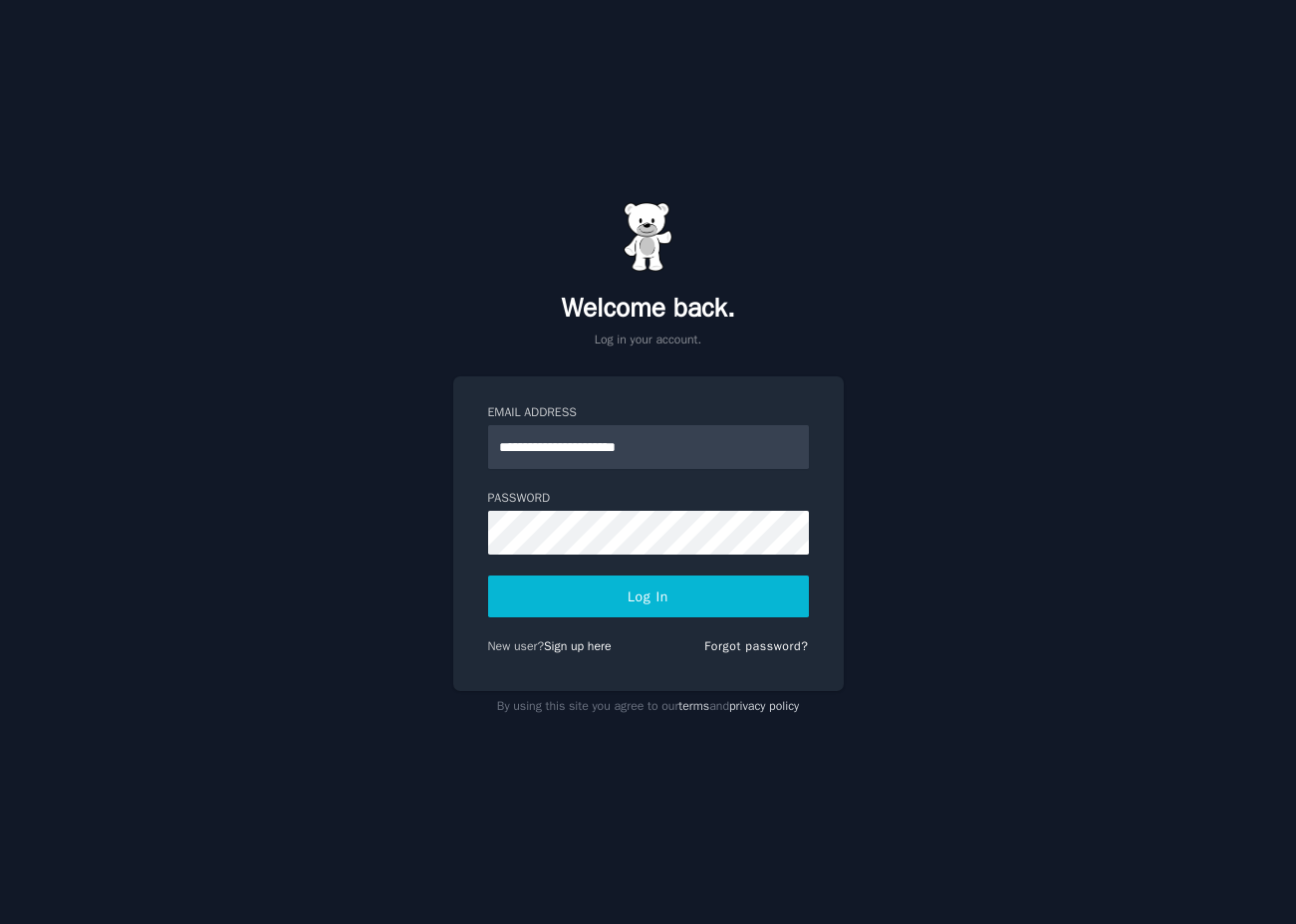click on "**********" at bounding box center [648, 447] 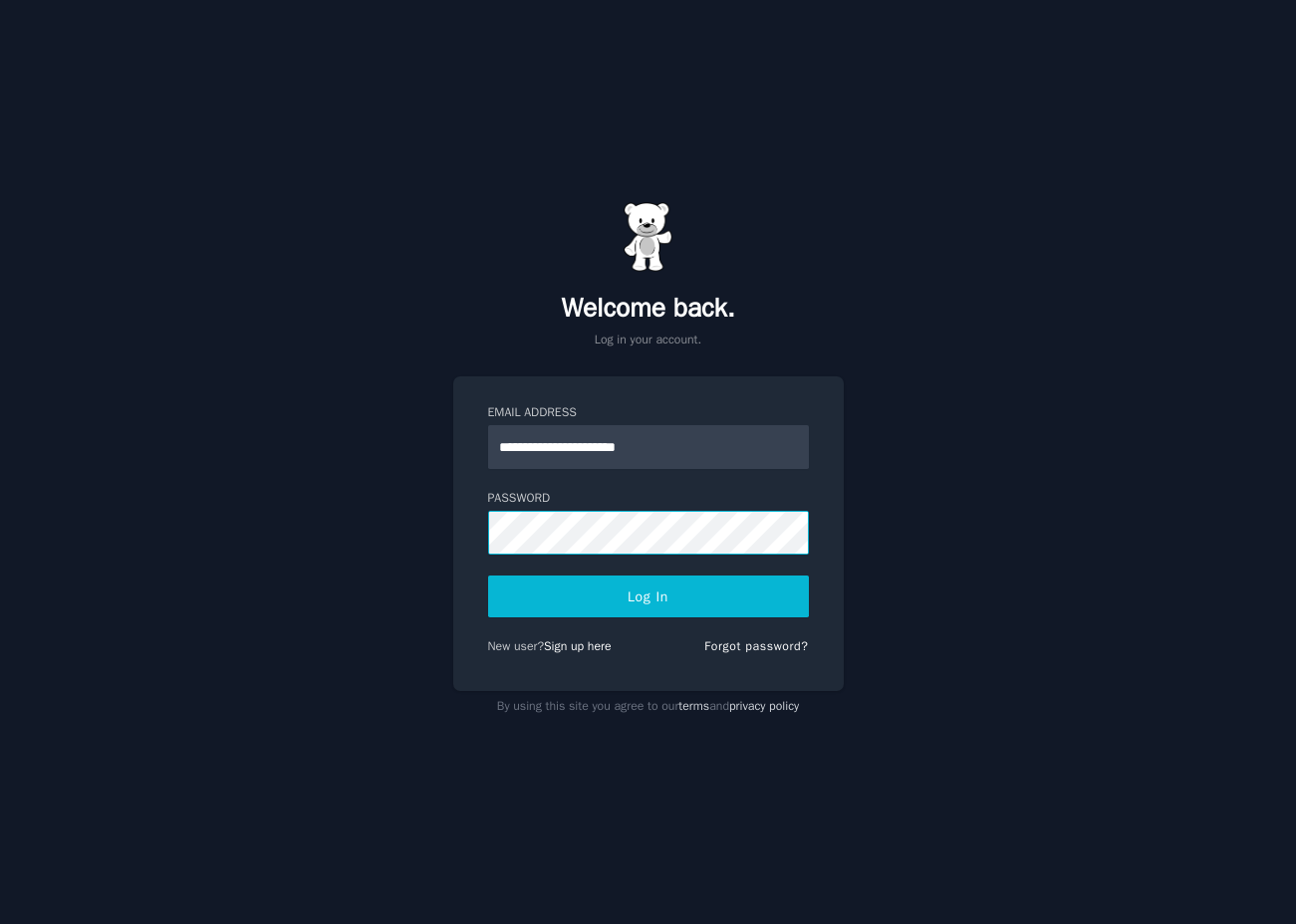 click on "Log In" at bounding box center (648, 596) 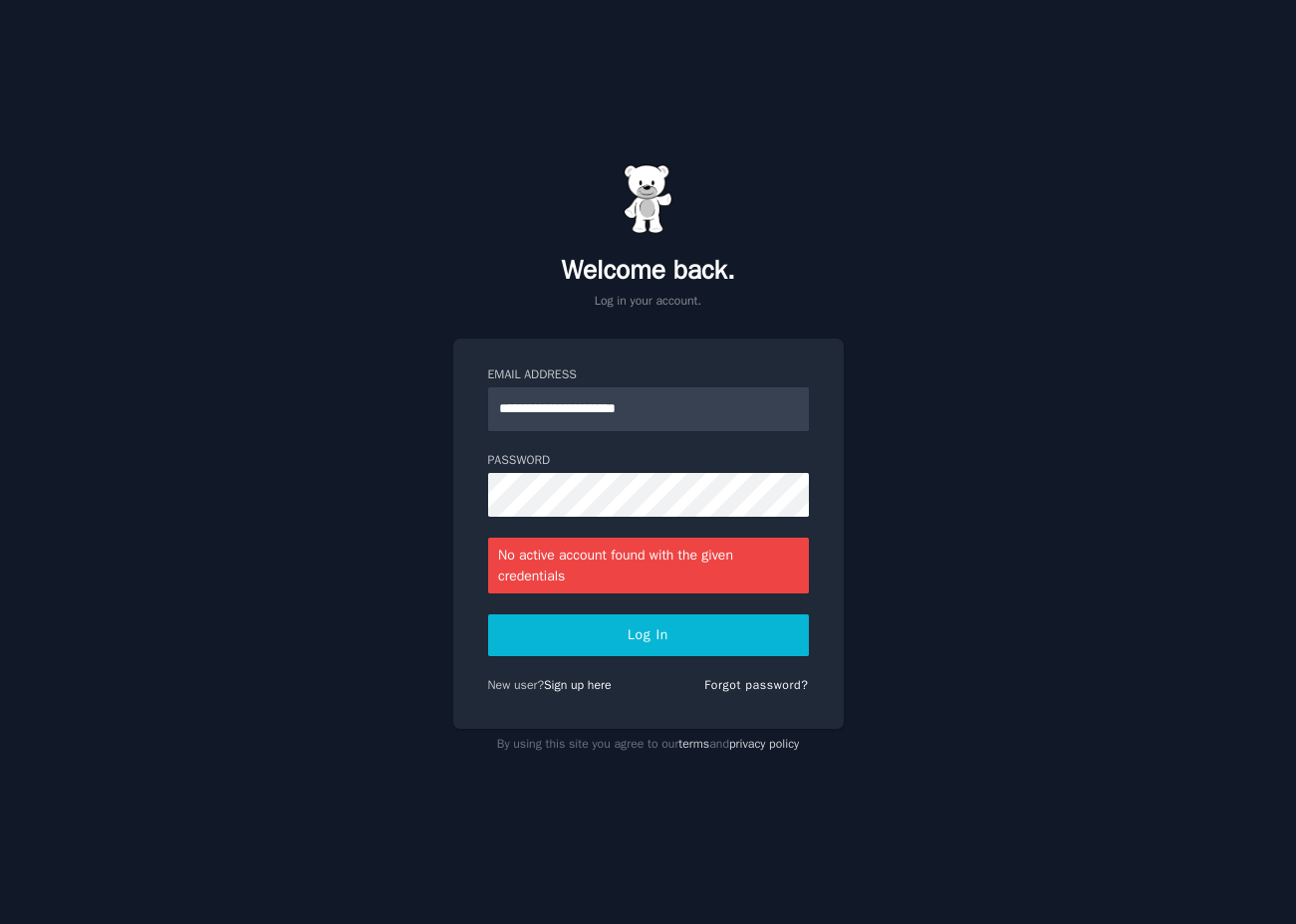 click on "Log In" at bounding box center (648, 635) 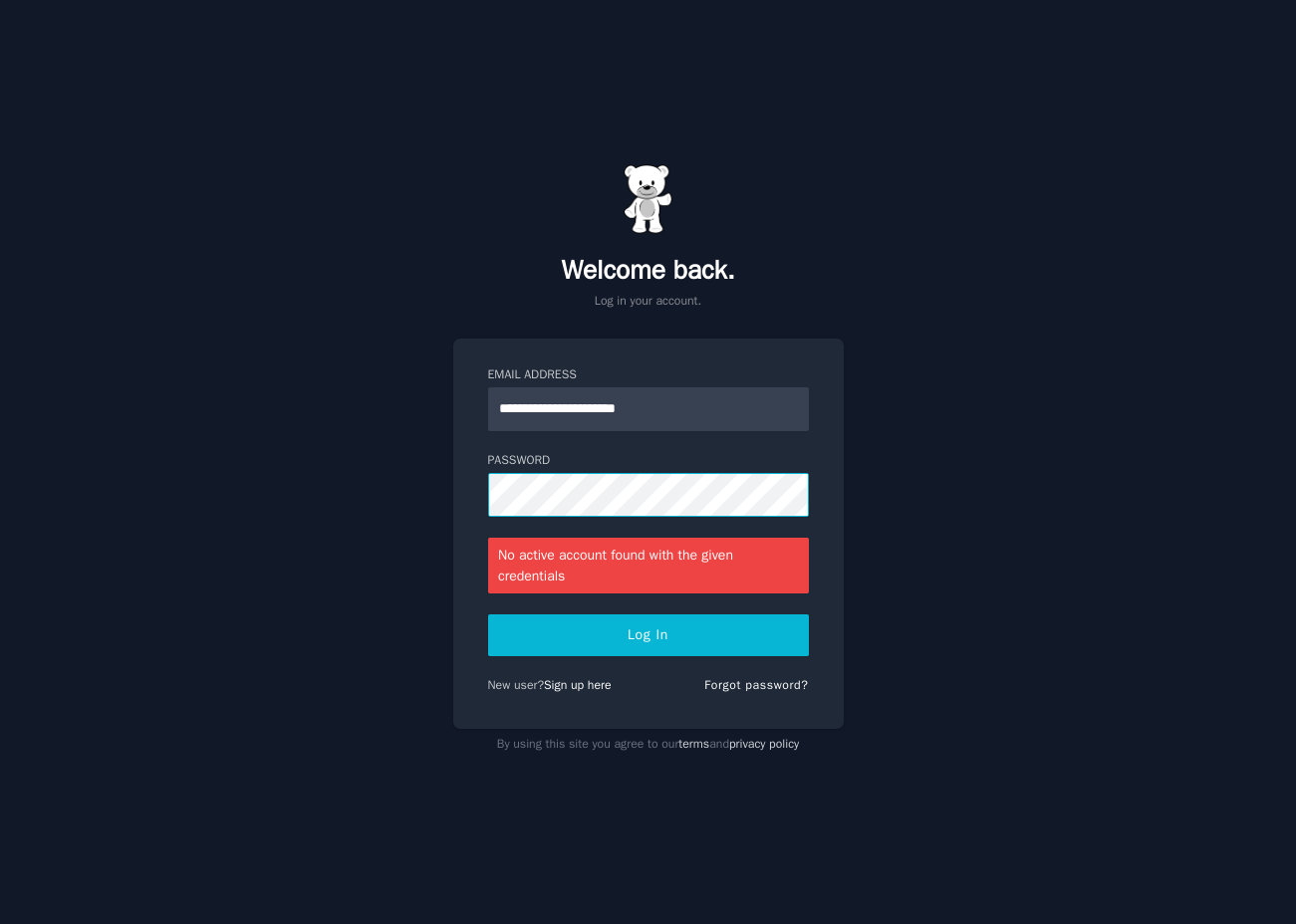 click on "Log In" at bounding box center [648, 635] 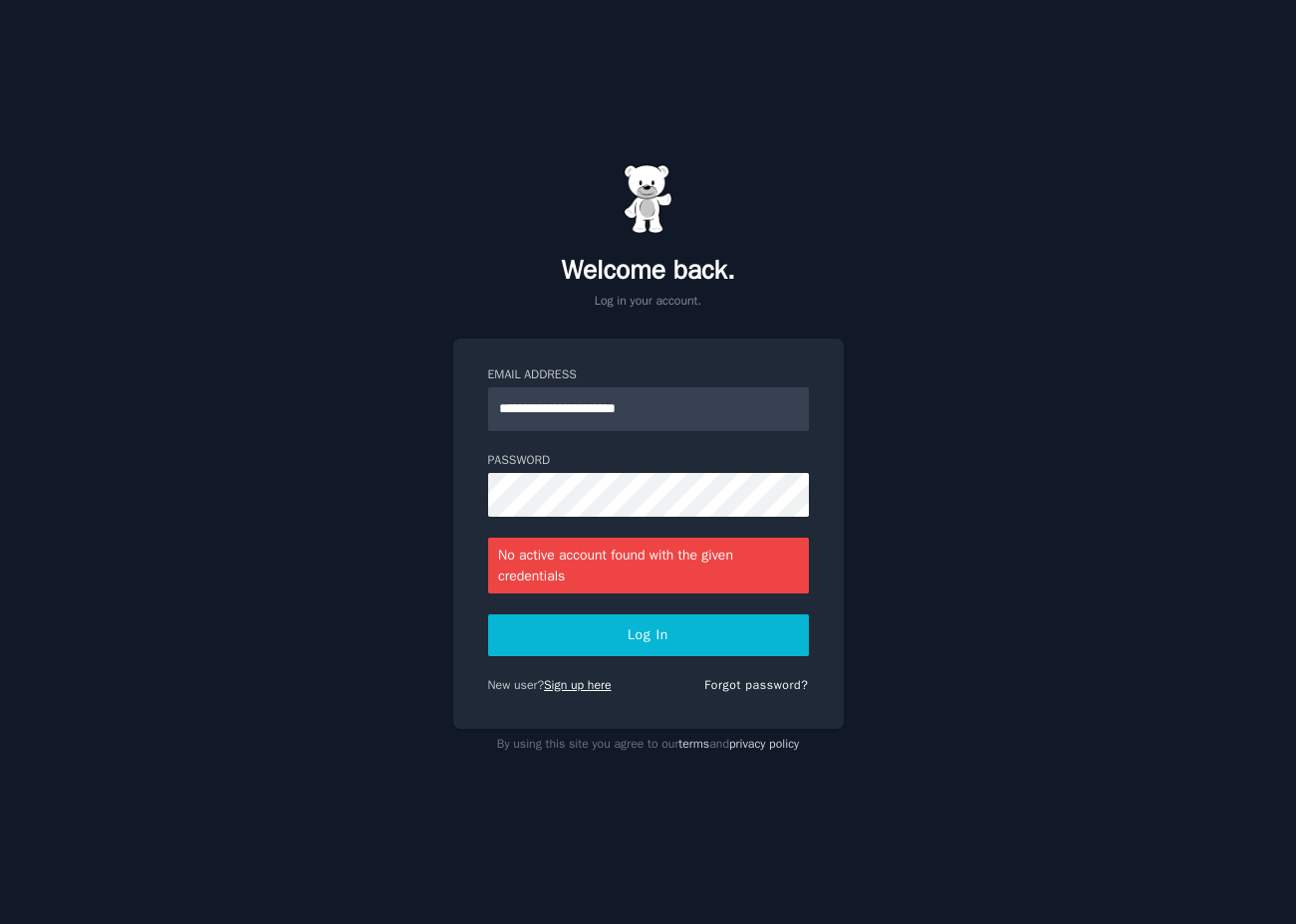 click on "Sign up here" at bounding box center (578, 685) 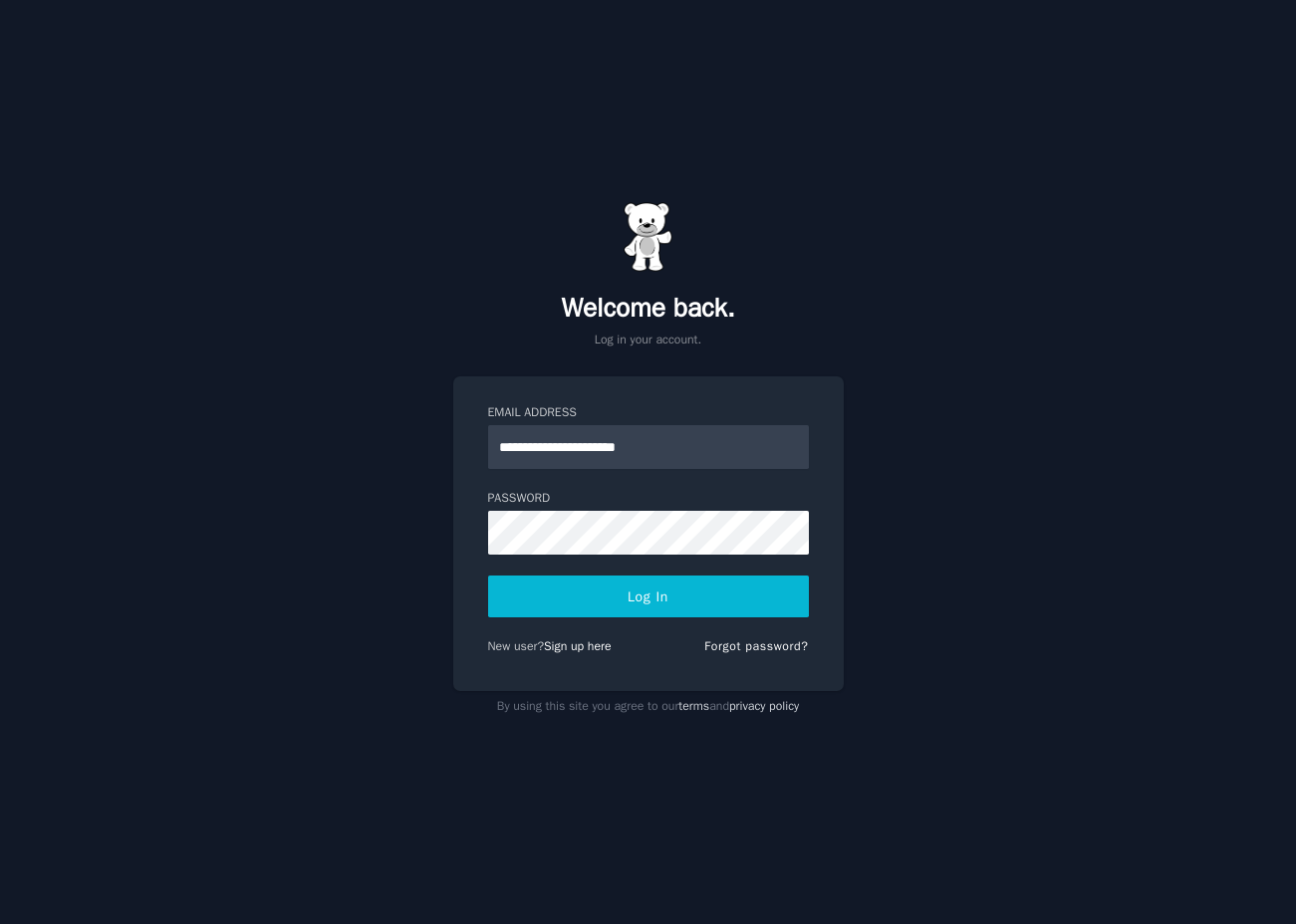 scroll, scrollTop: 0, scrollLeft: 0, axis: both 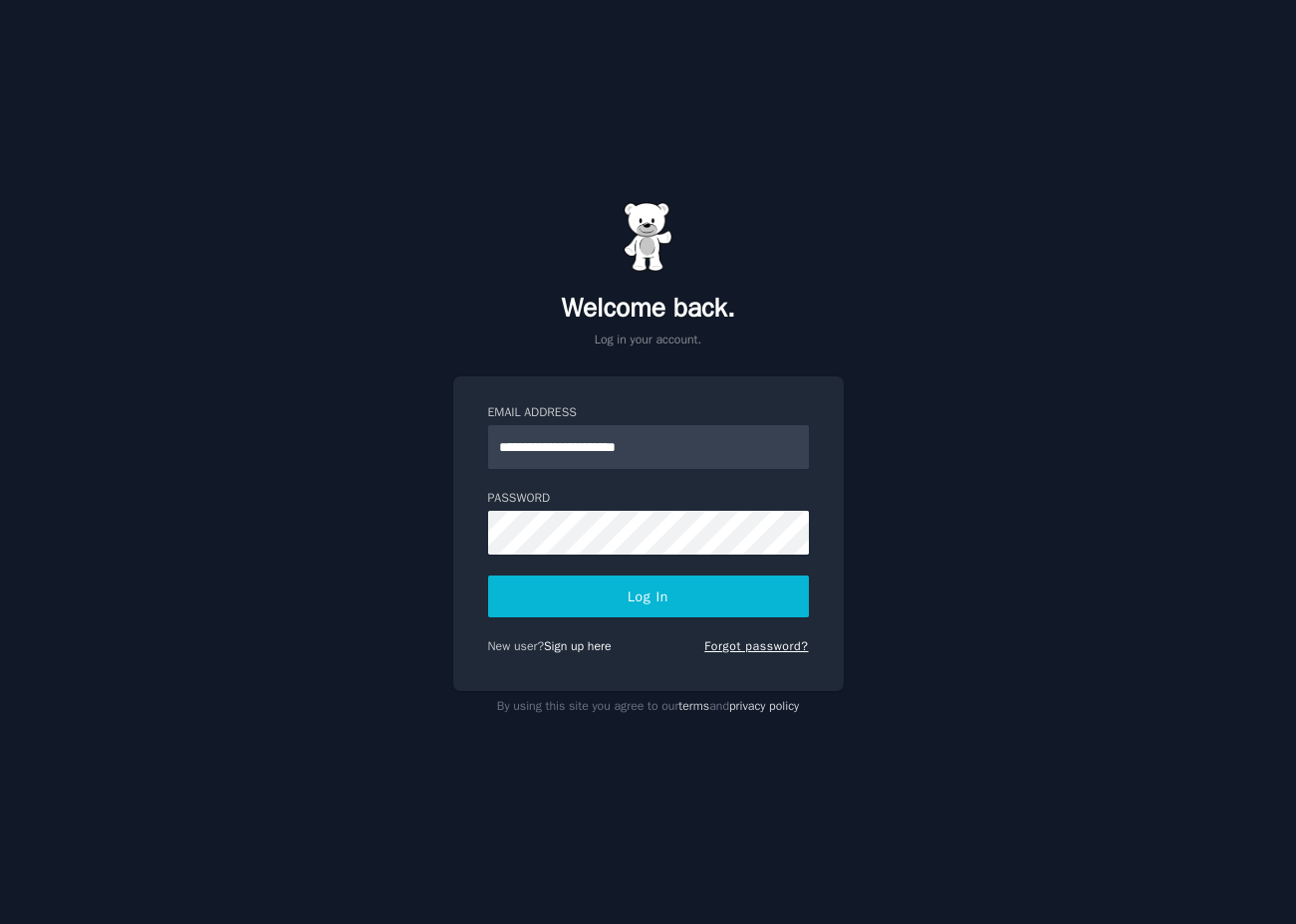 type on "**********" 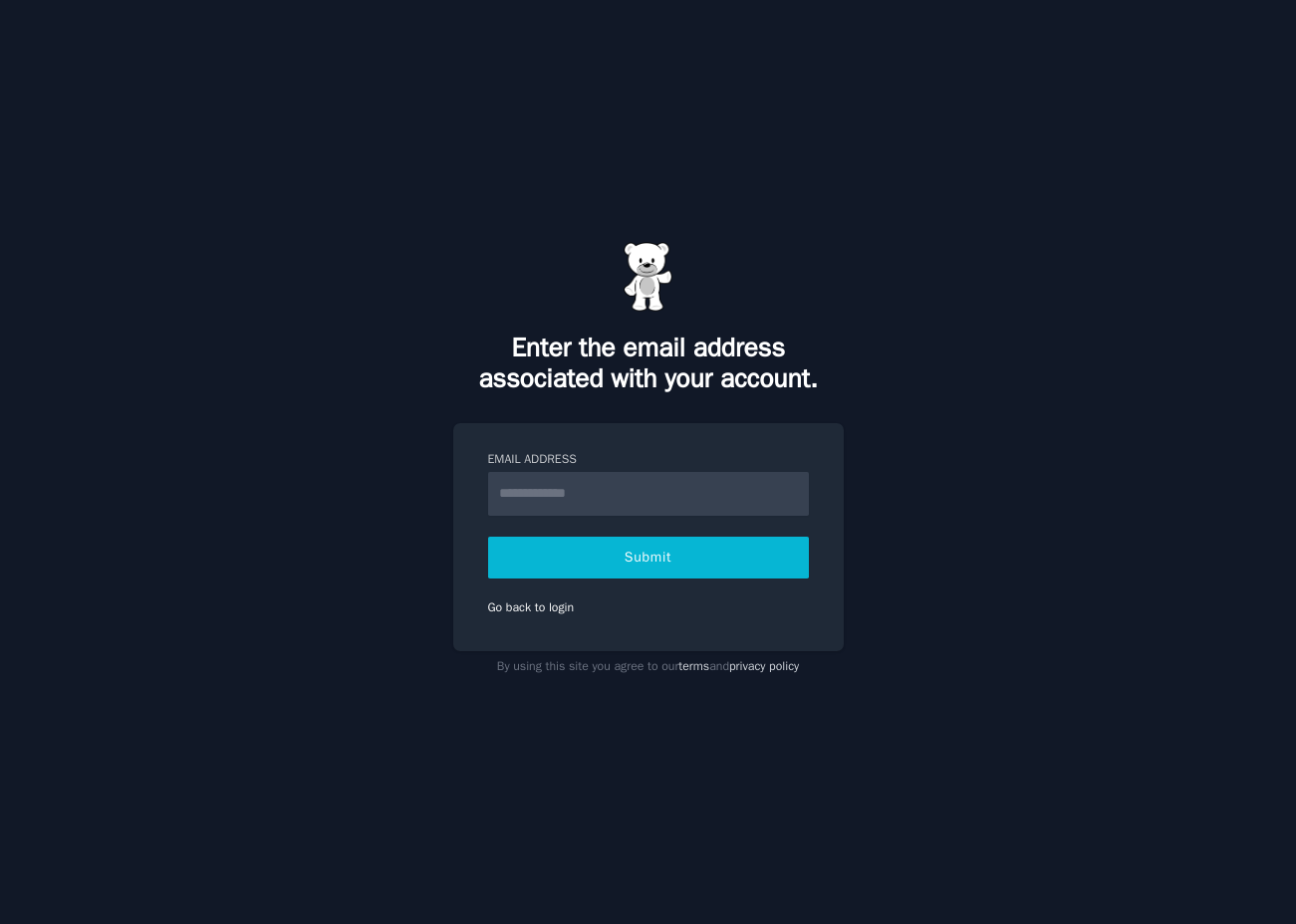 click on "Email Address" at bounding box center (648, 494) 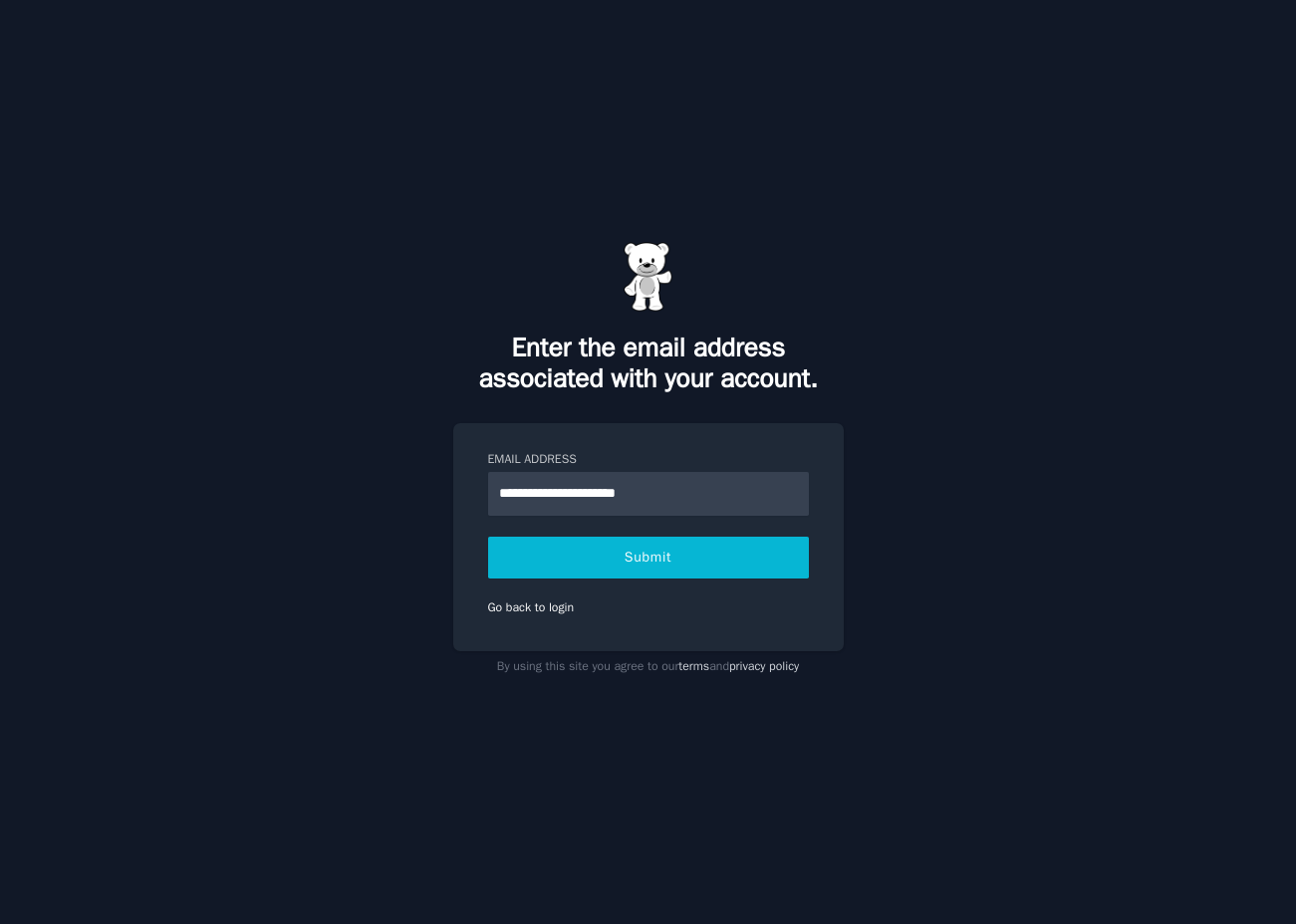 type on "**********" 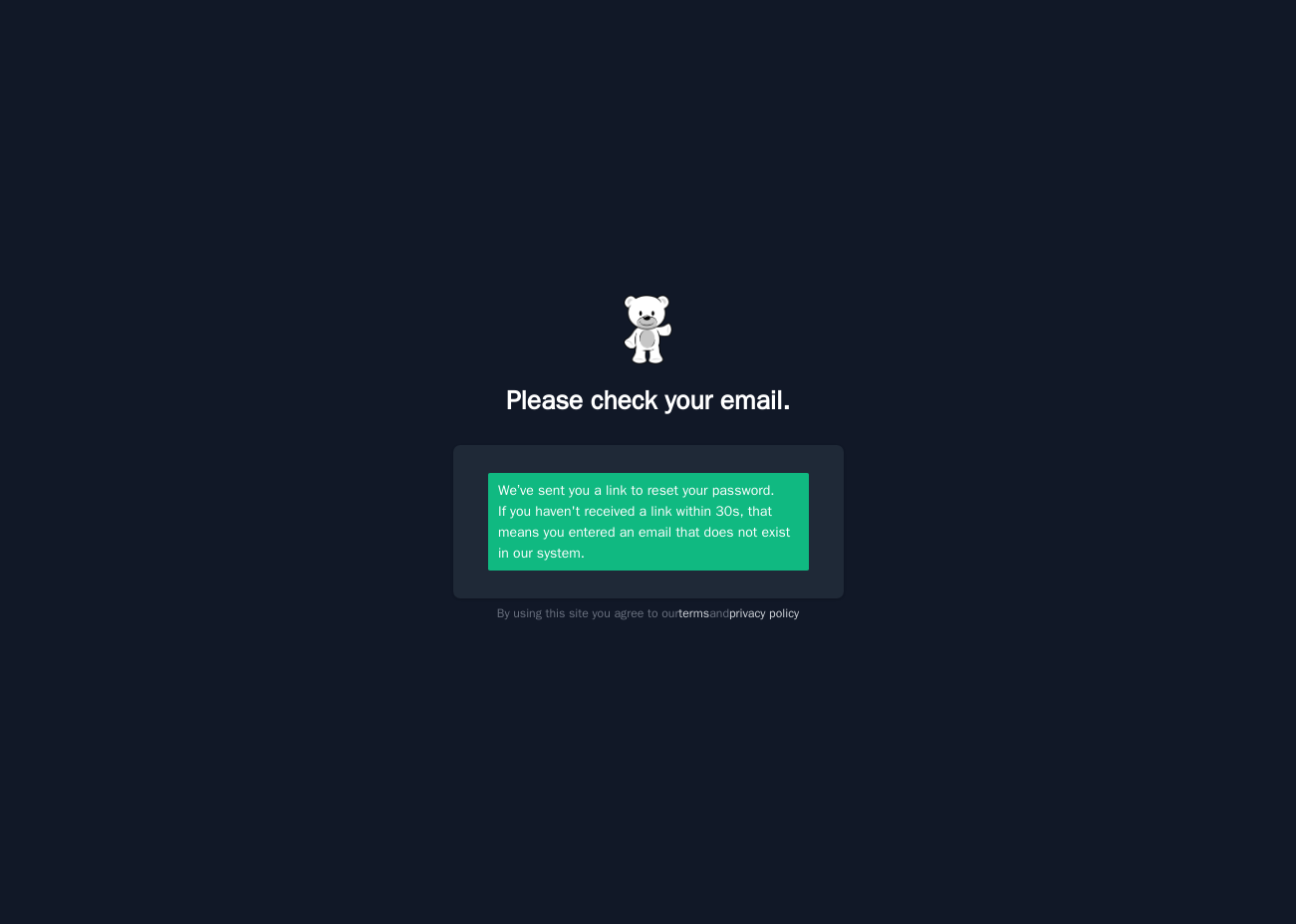 click on "Please check your email. We’ve sent you a link to reset your password. If you haven't received a link within 30s, that means you entered an email that does not exist in our system. By using this site you agree to our  terms  and  privacy policy" at bounding box center [648, 462] 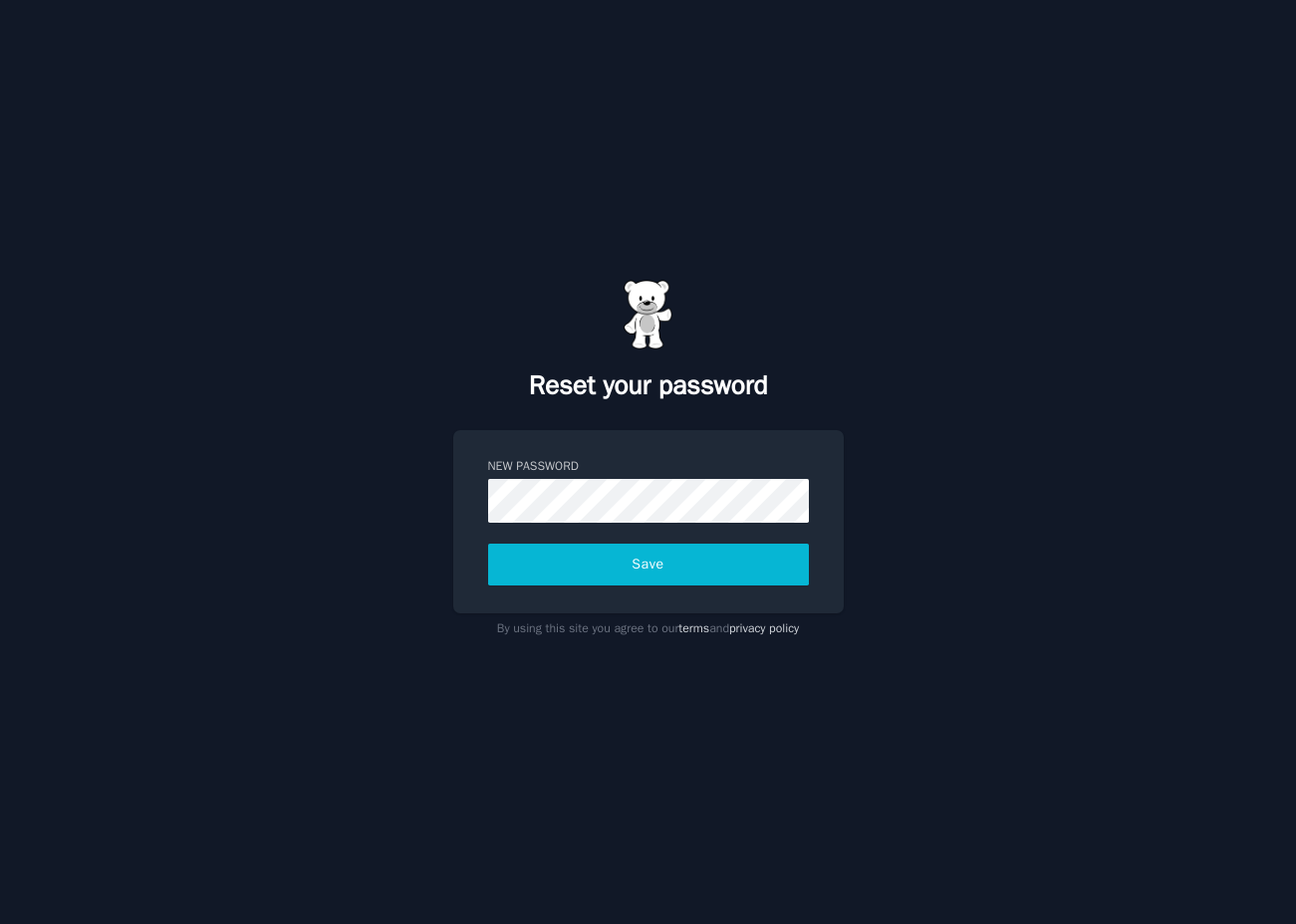 scroll, scrollTop: 0, scrollLeft: 0, axis: both 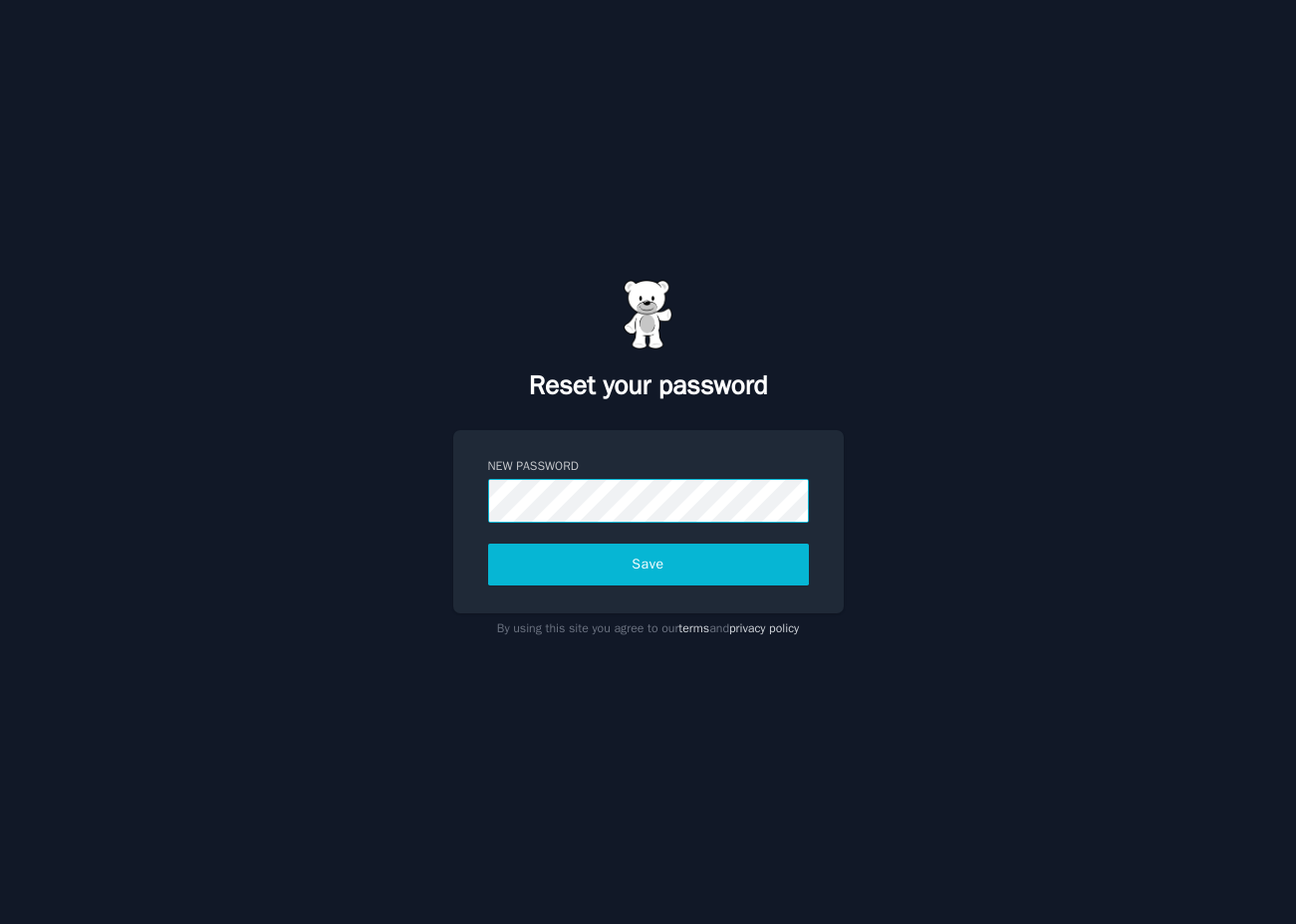 click on "Save" at bounding box center (648, 565) 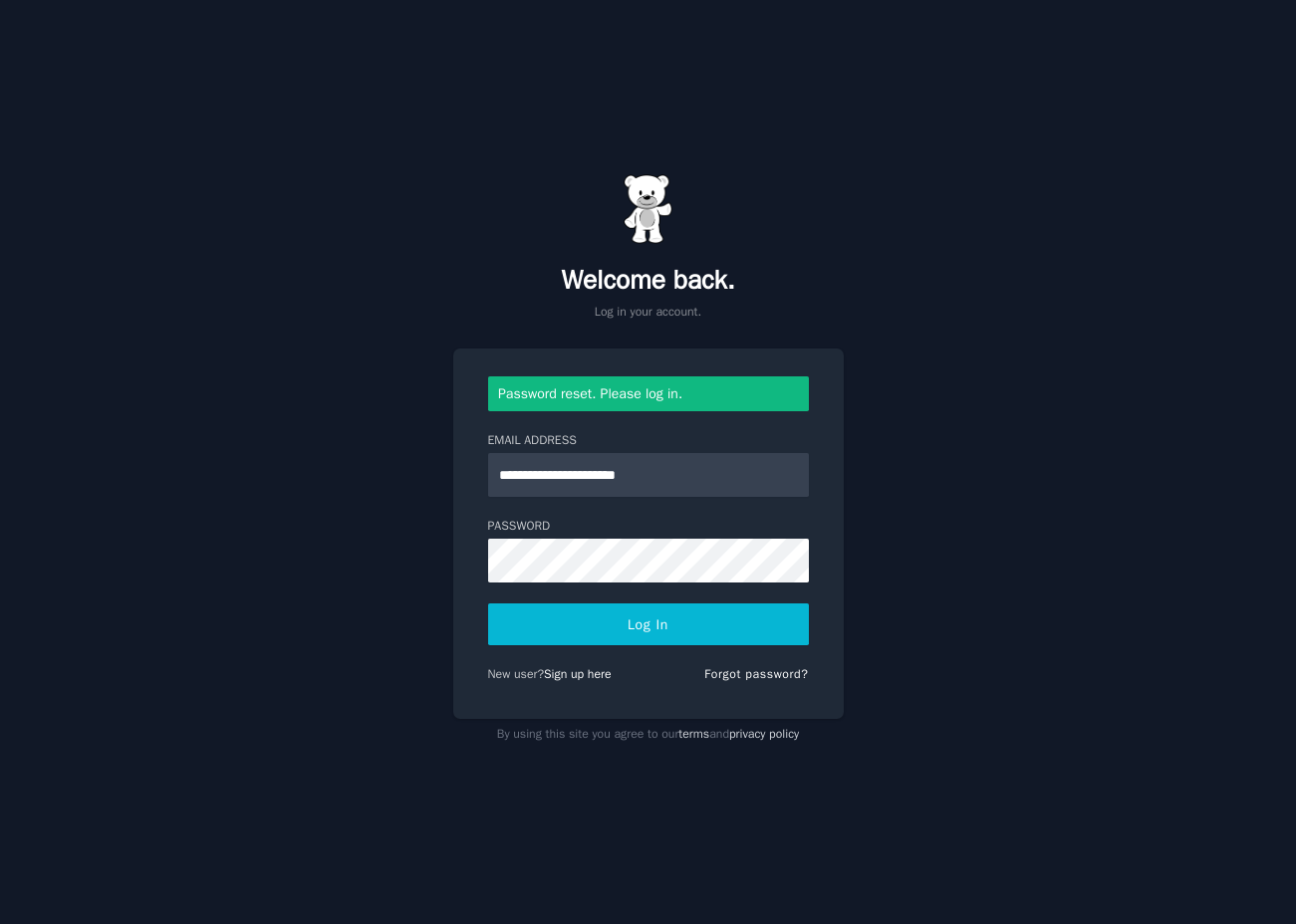 scroll, scrollTop: 0, scrollLeft: 0, axis: both 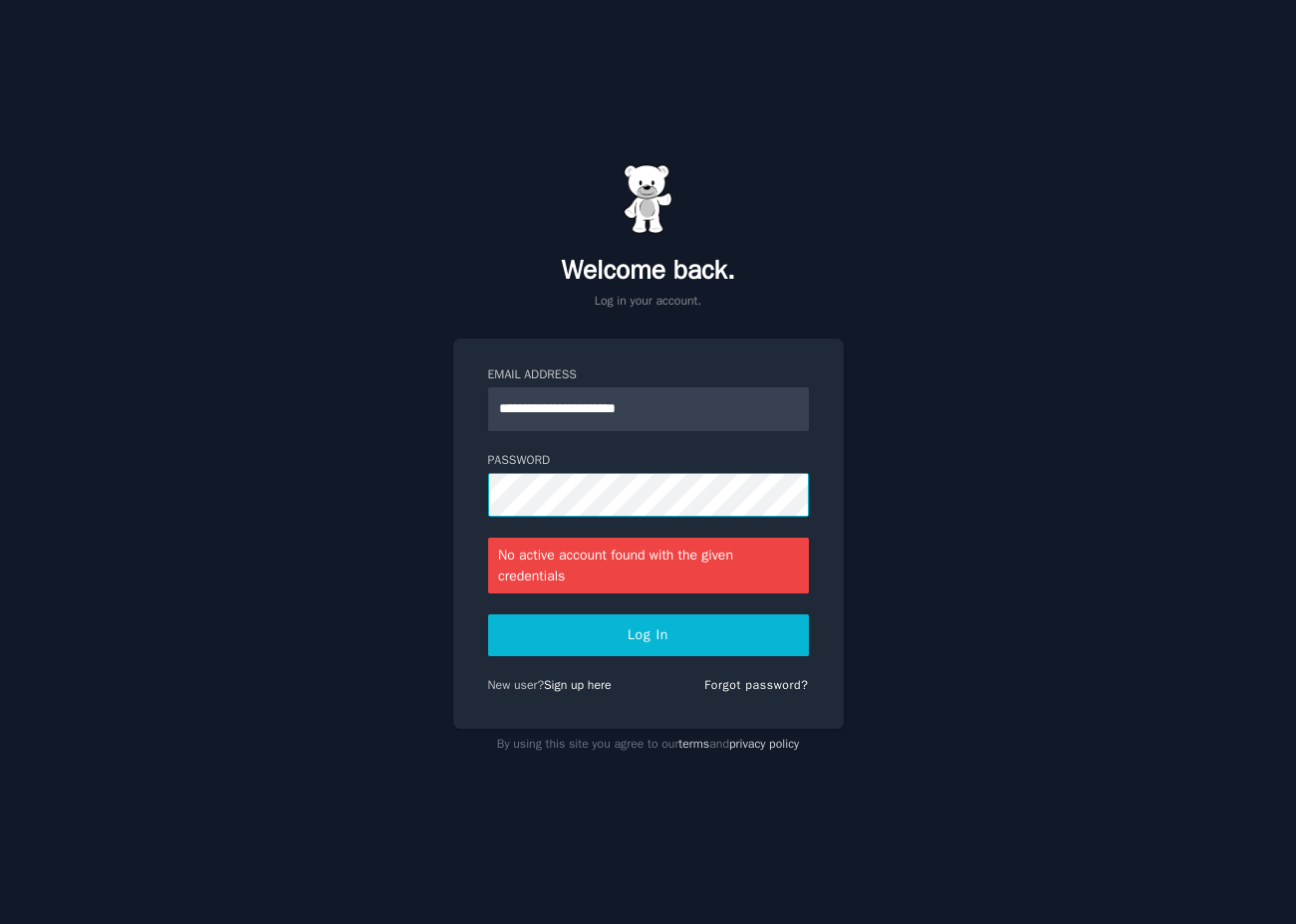 click on "Log In" at bounding box center [648, 635] 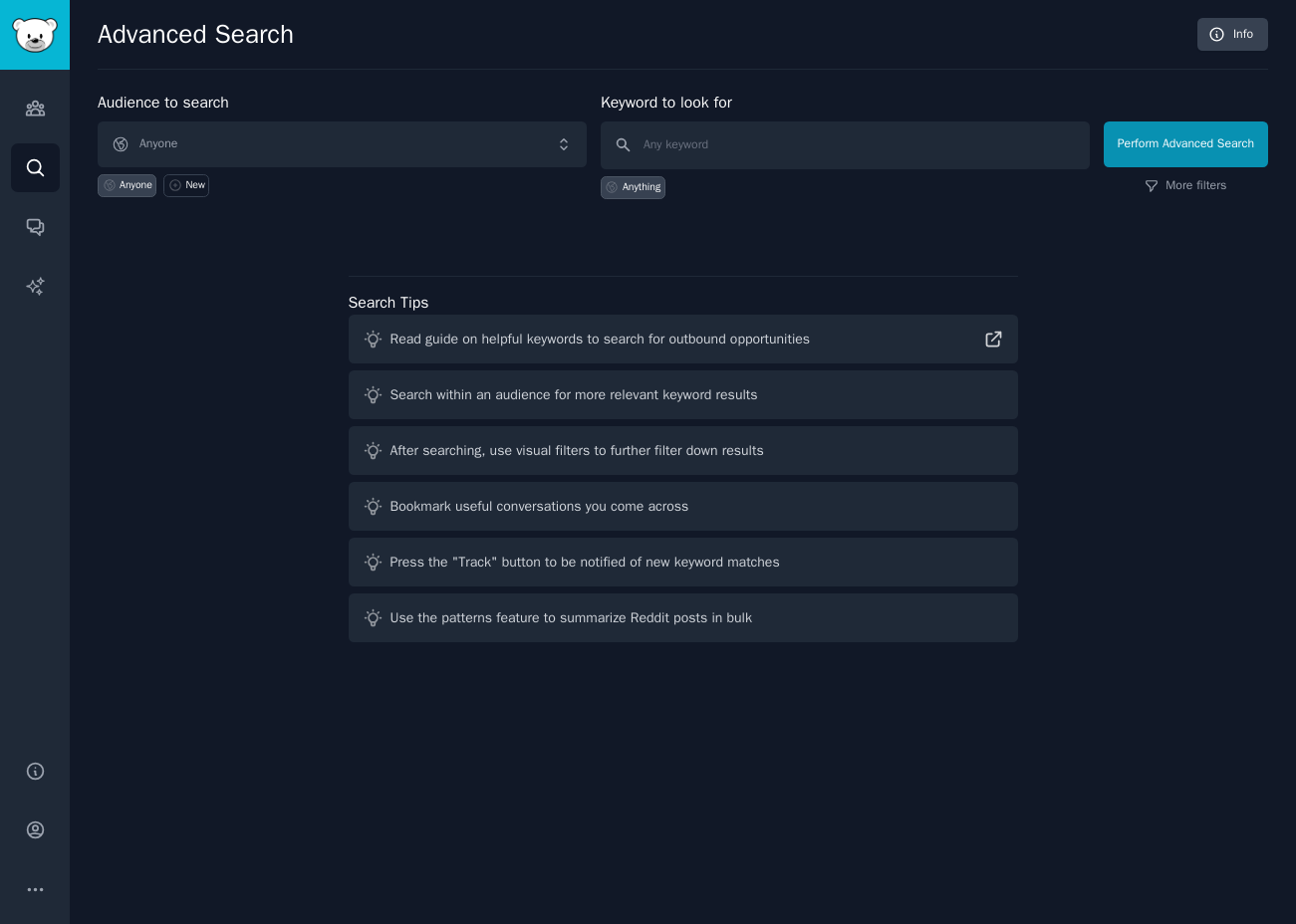 scroll, scrollTop: 0, scrollLeft: 0, axis: both 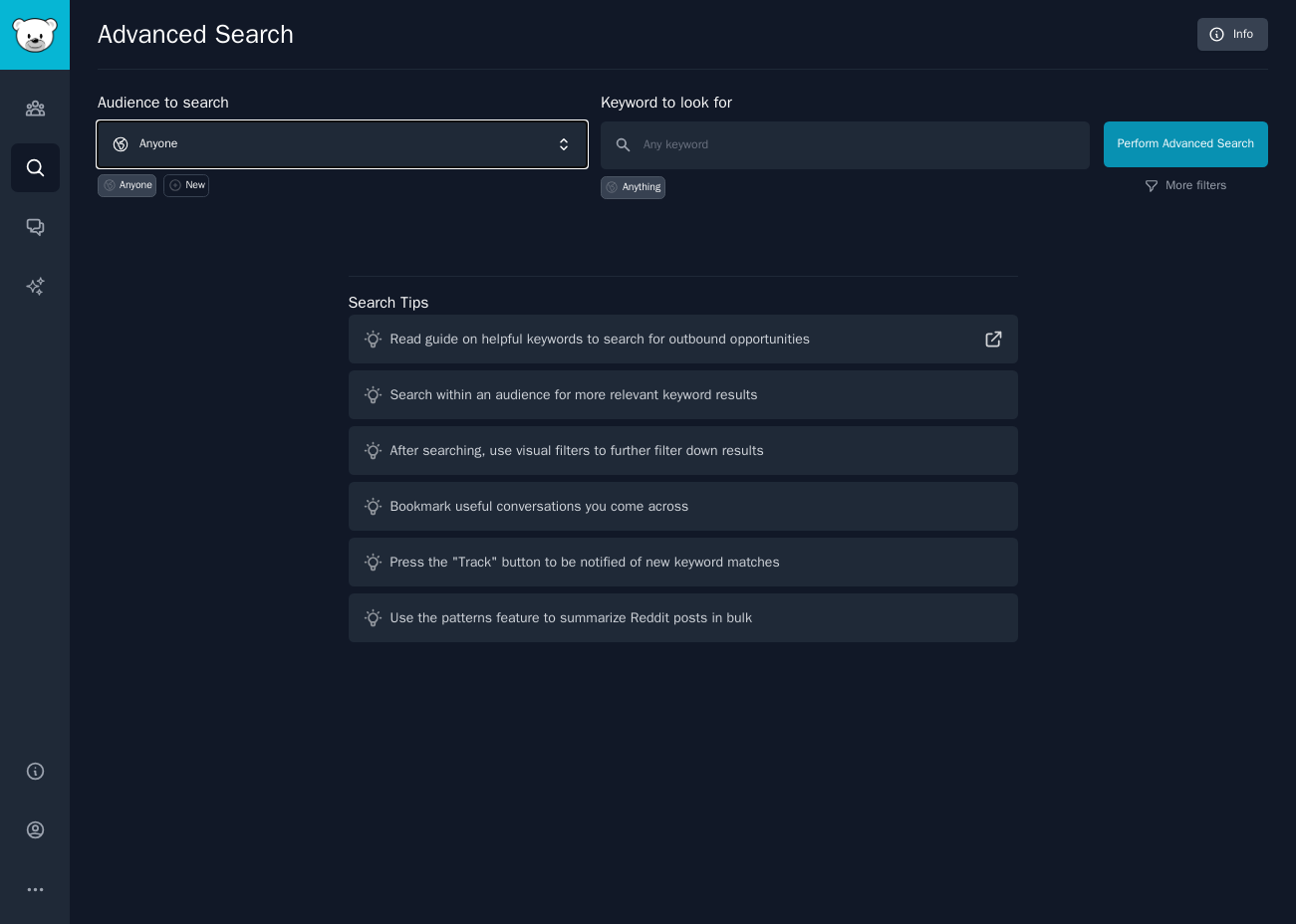 click on "Anyone" at bounding box center [342, 144] 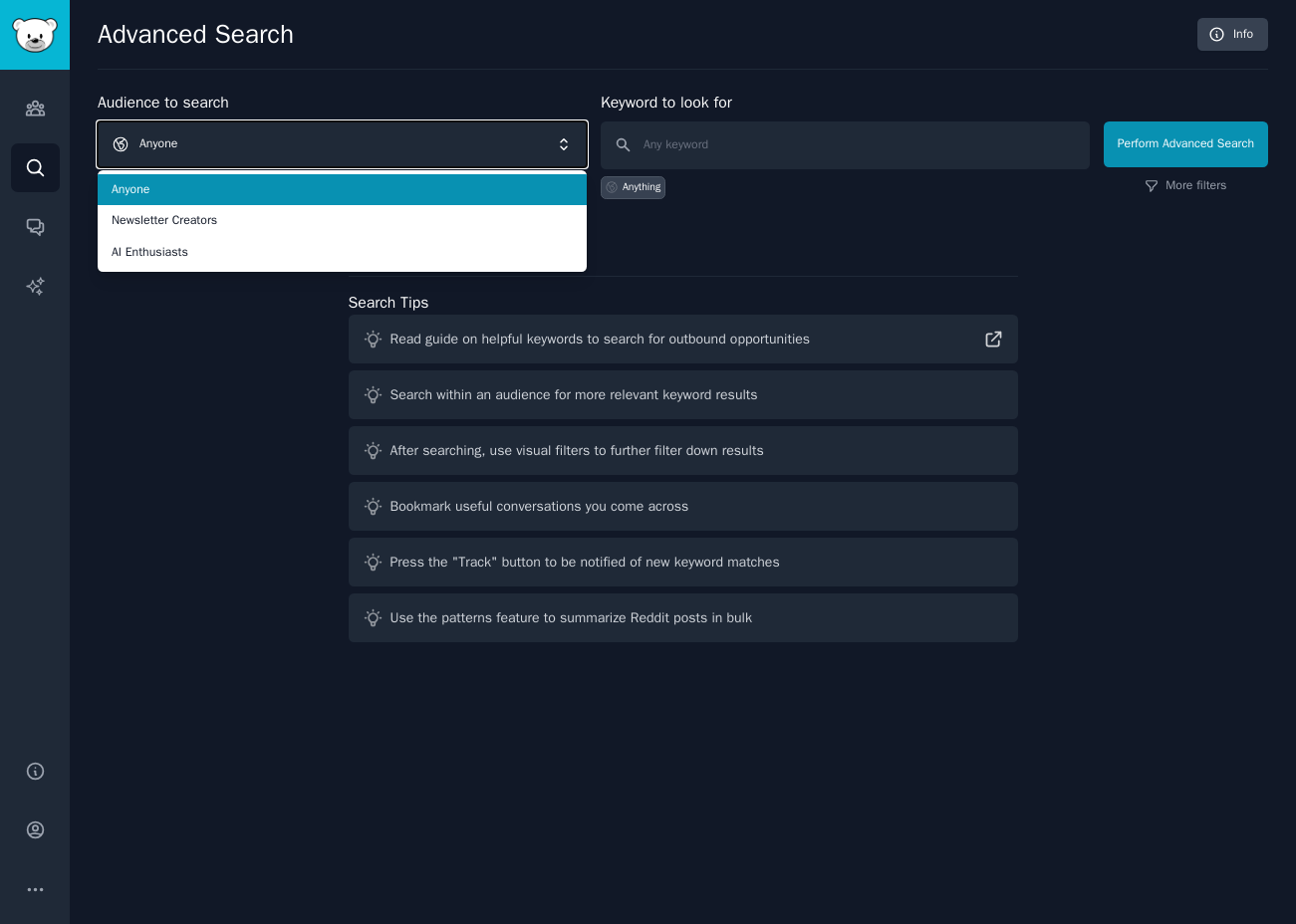 click on "Anyone" at bounding box center [342, 144] 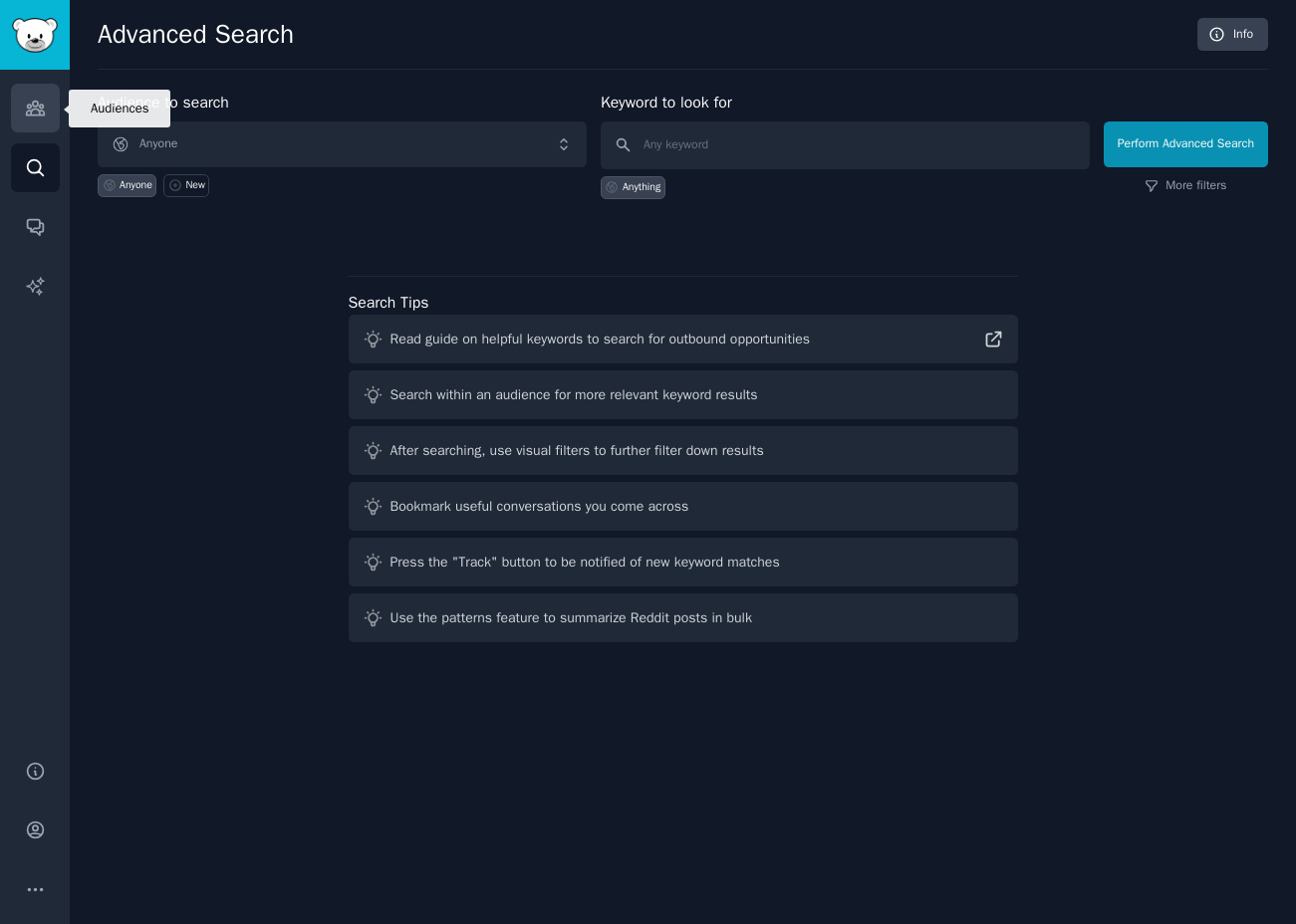 click 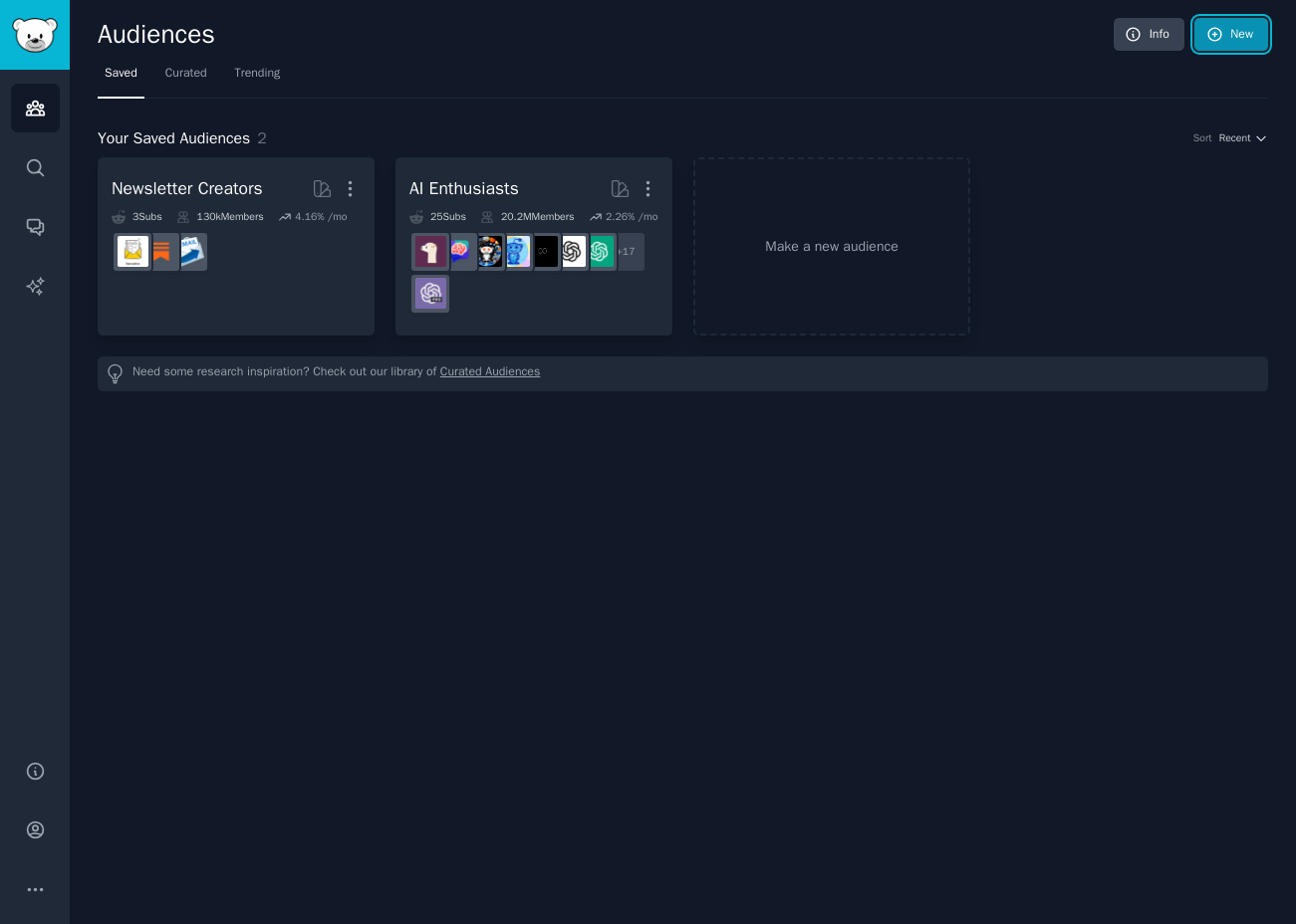 click on "New" at bounding box center (1231, 35) 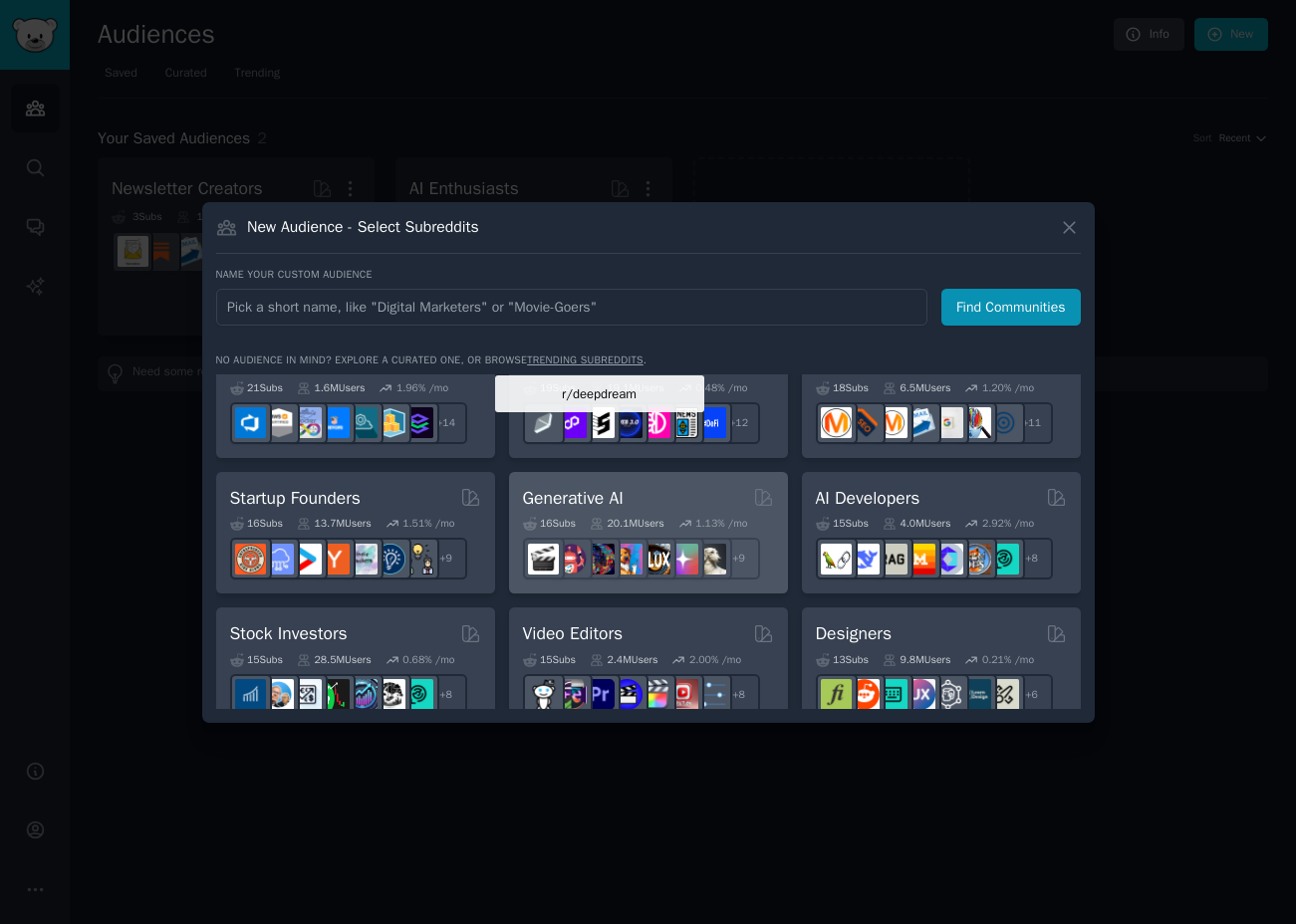 scroll, scrollTop: 0, scrollLeft: 0, axis: both 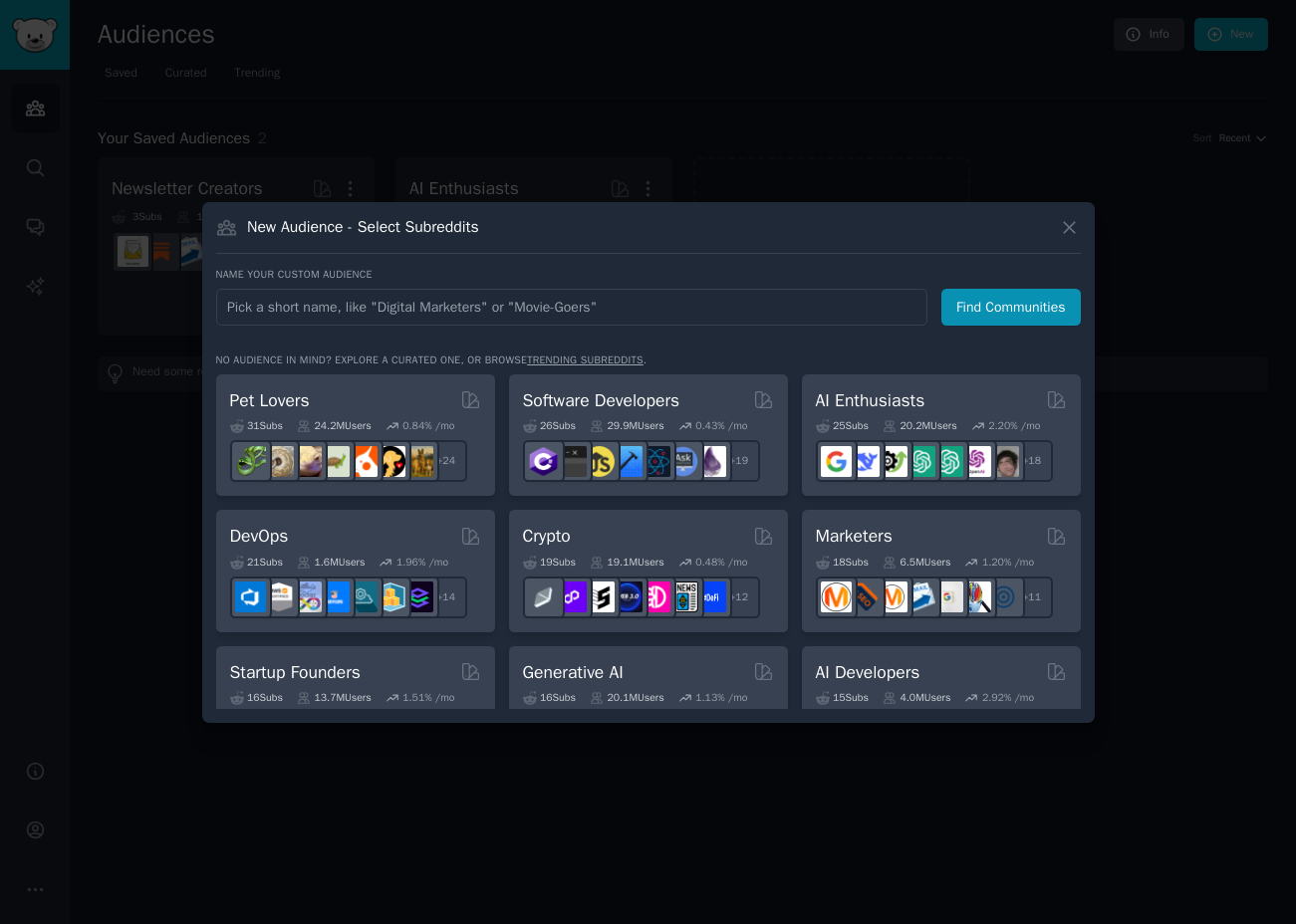 click at bounding box center [572, 307] 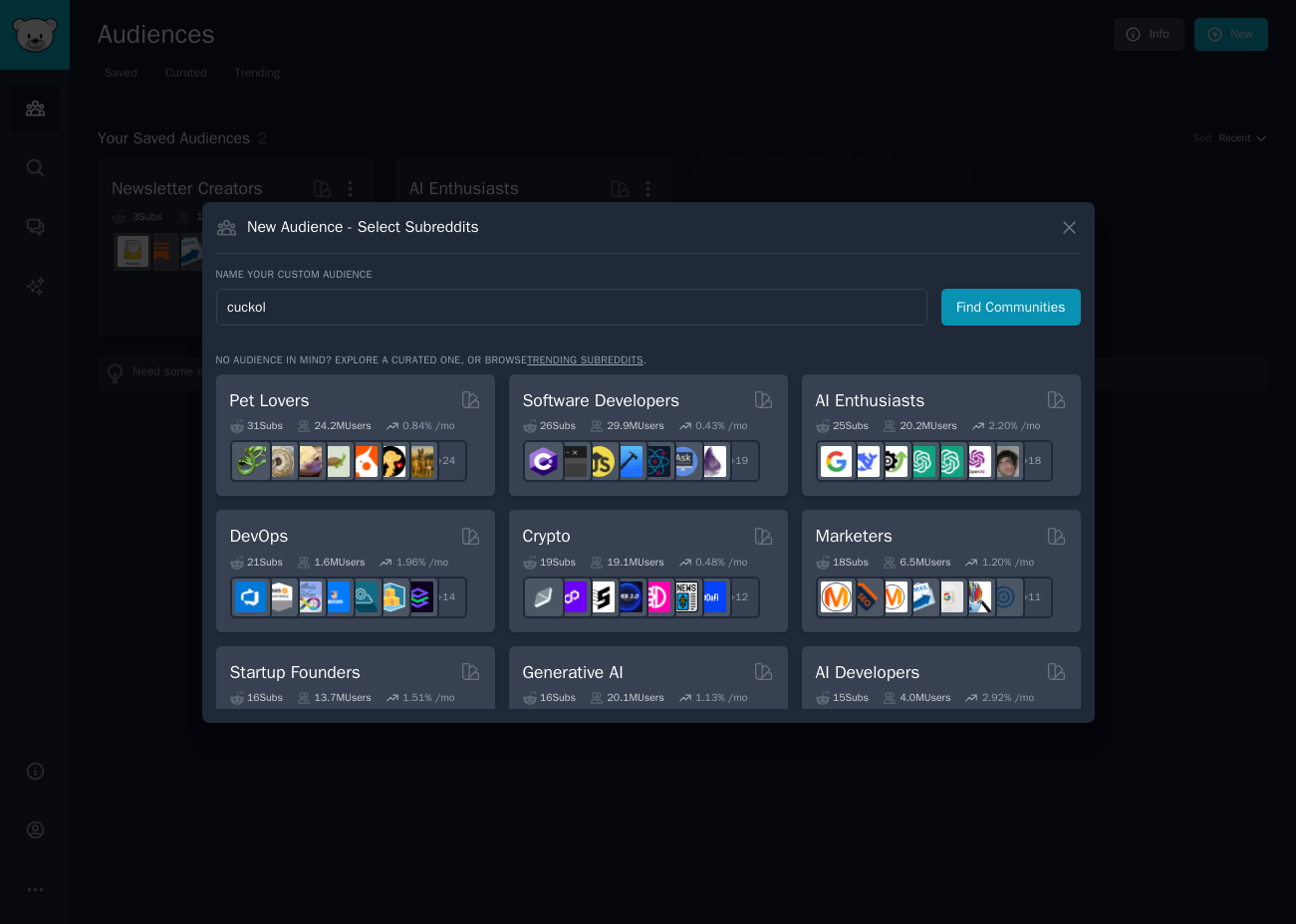 type on "cuckold" 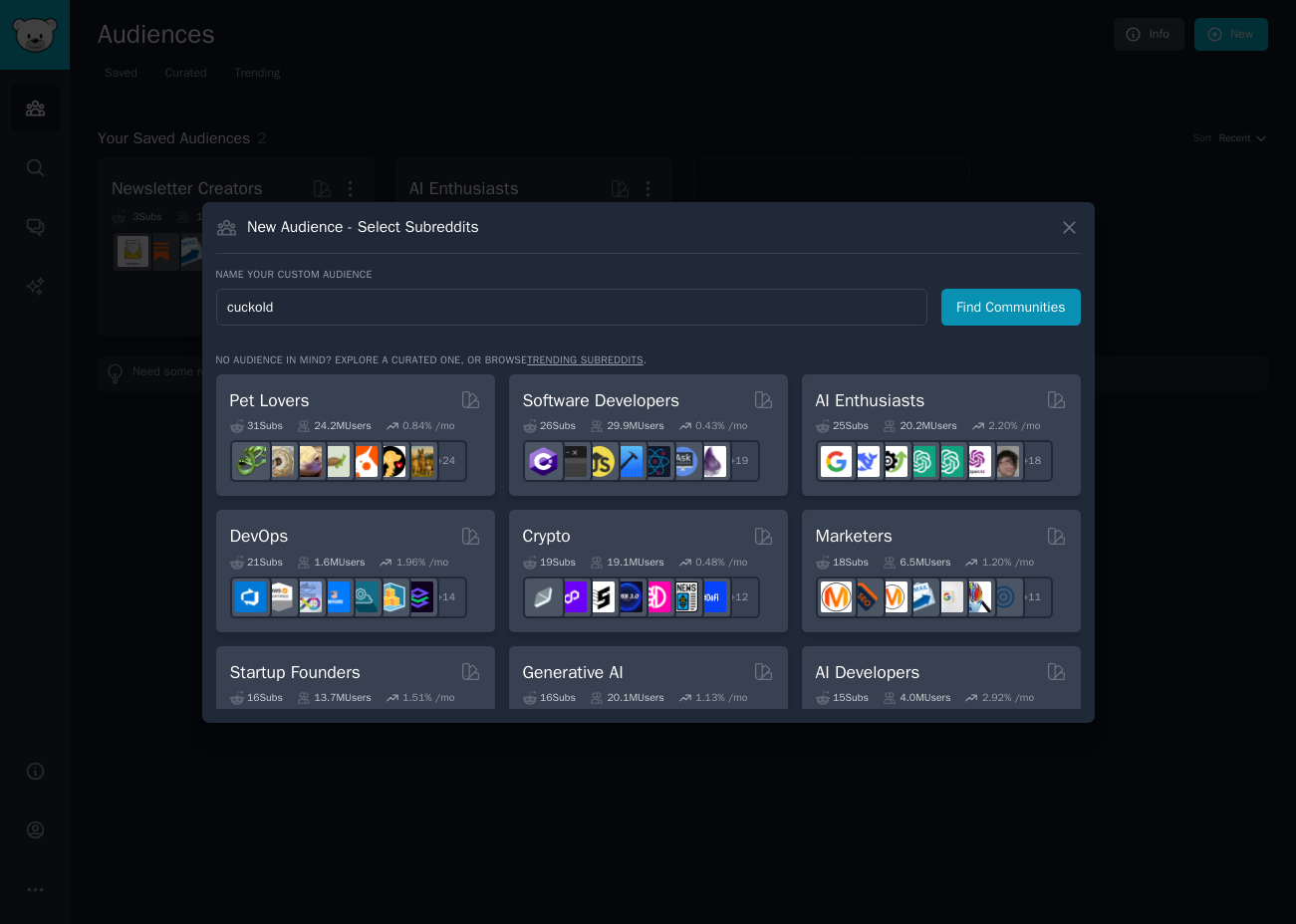click on "Find Communities" at bounding box center [1011, 307] 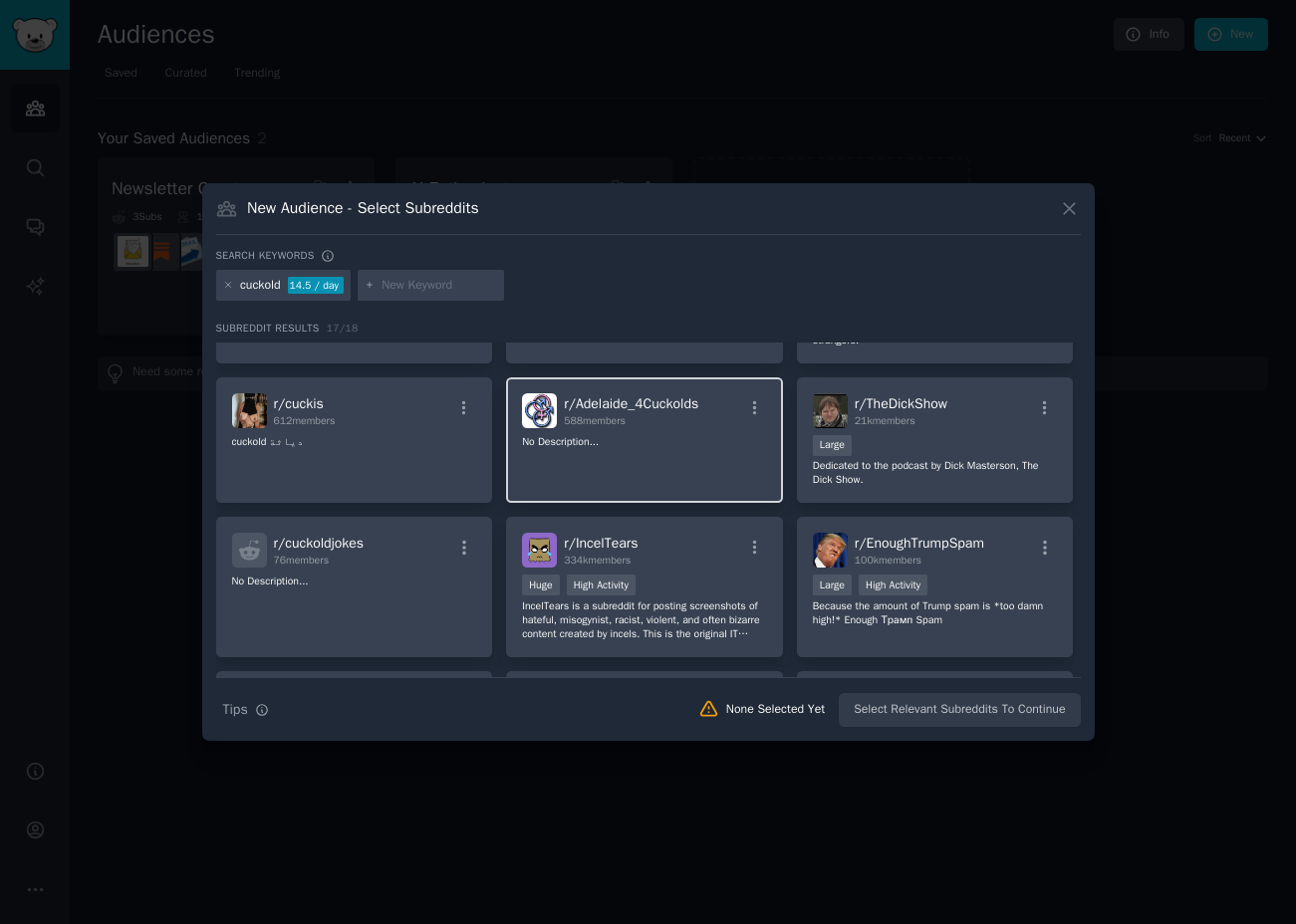scroll, scrollTop: 0, scrollLeft: 0, axis: both 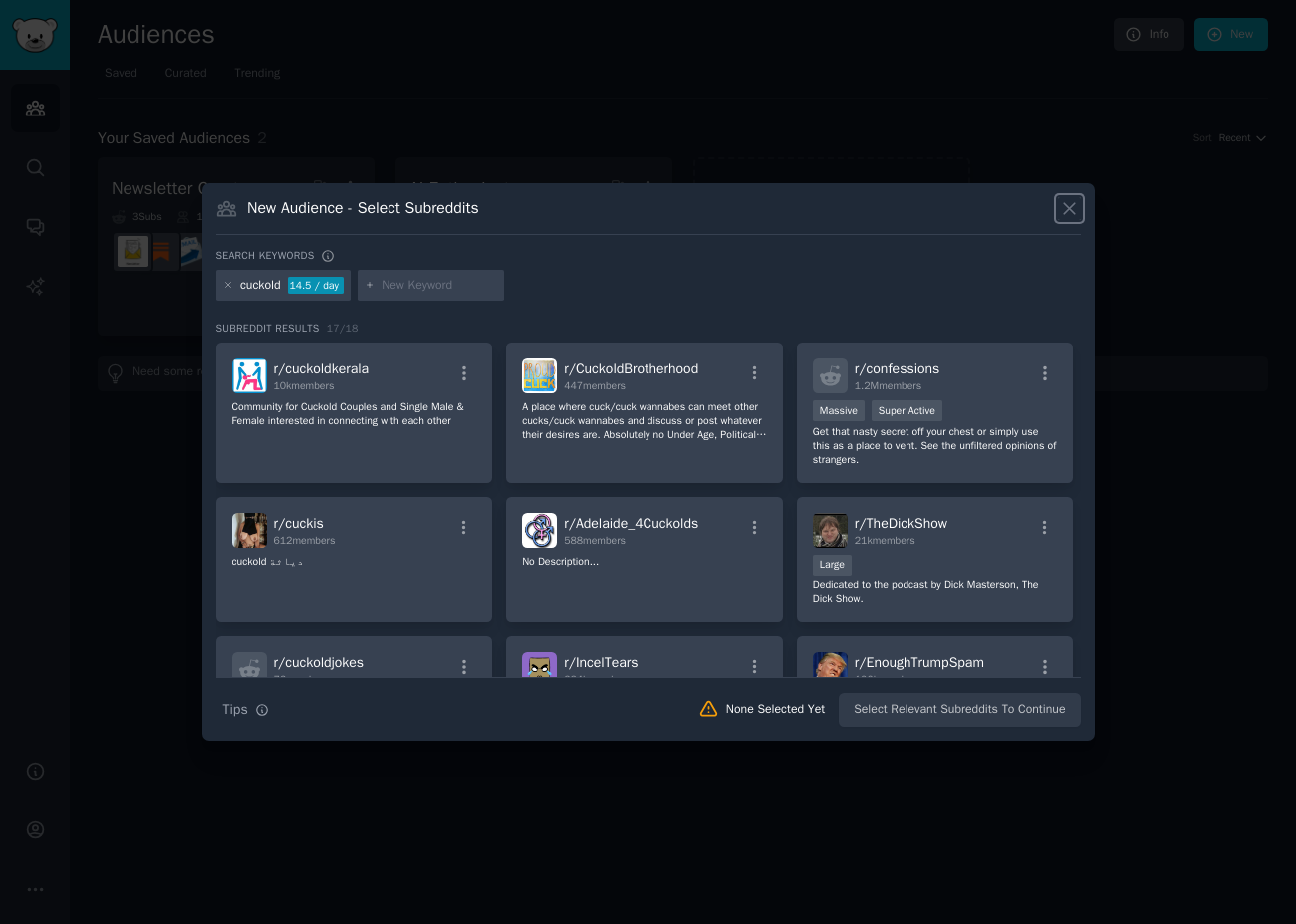 click 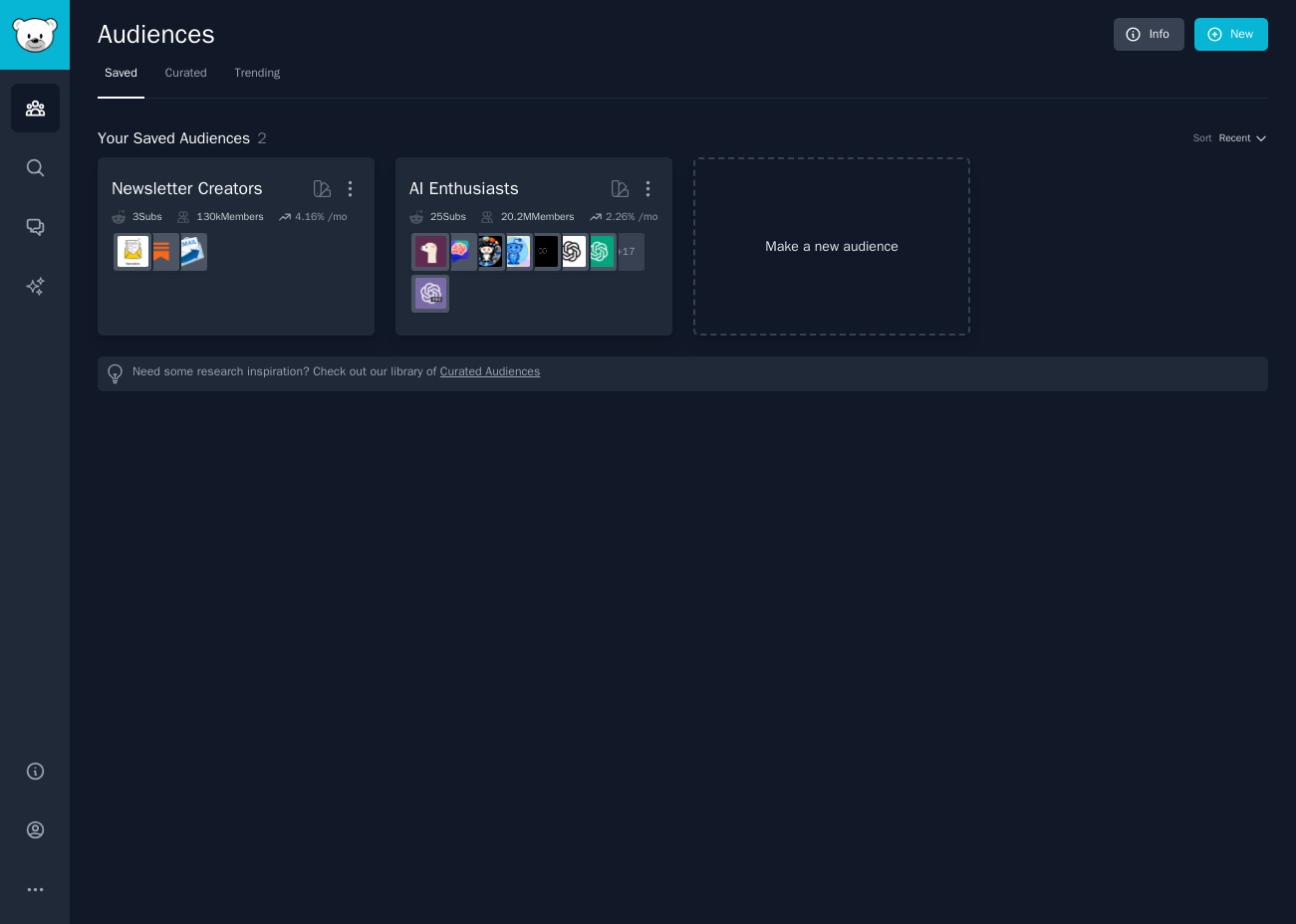 click on "Make a new audience" at bounding box center (832, 246) 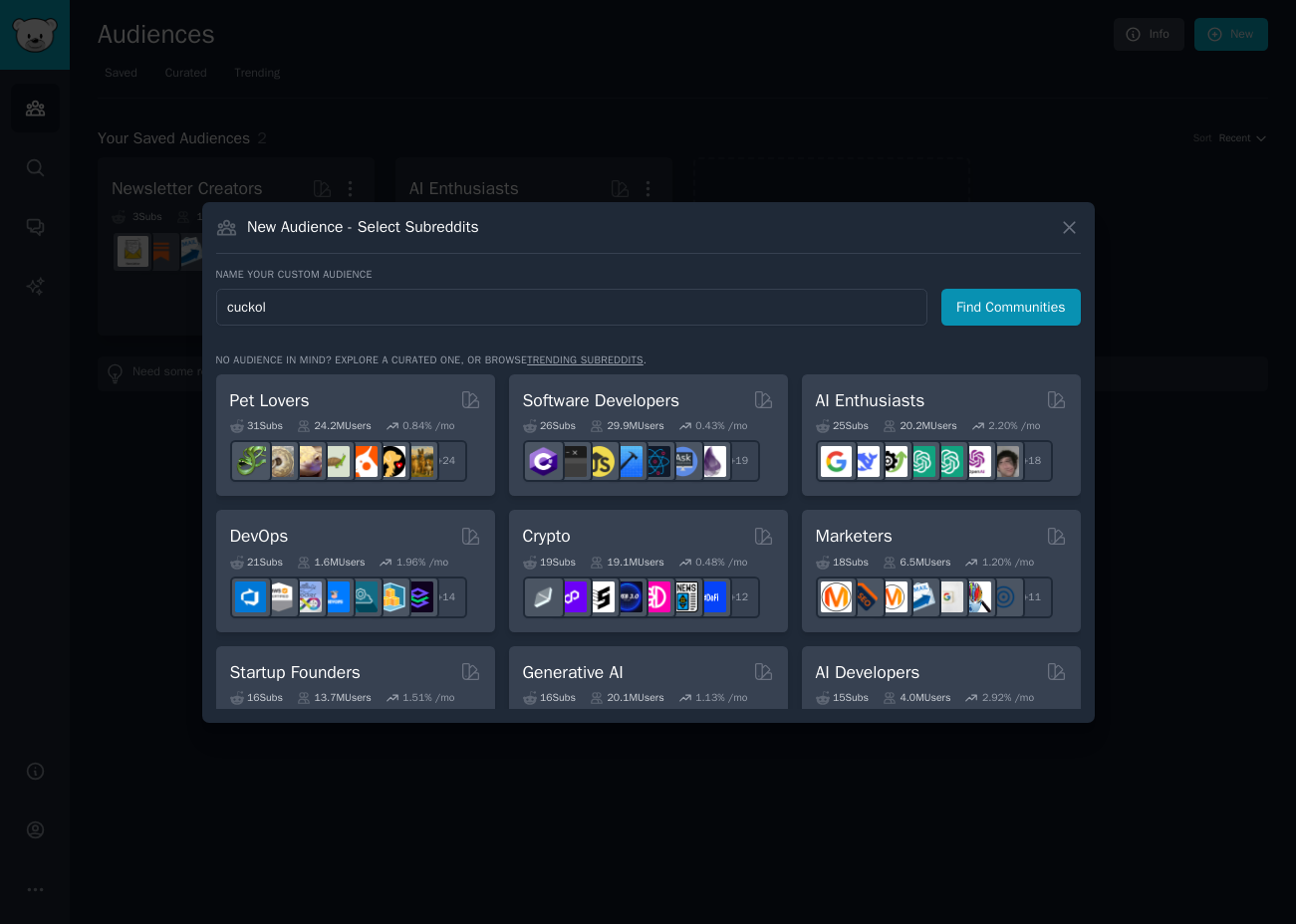type on "cuckold" 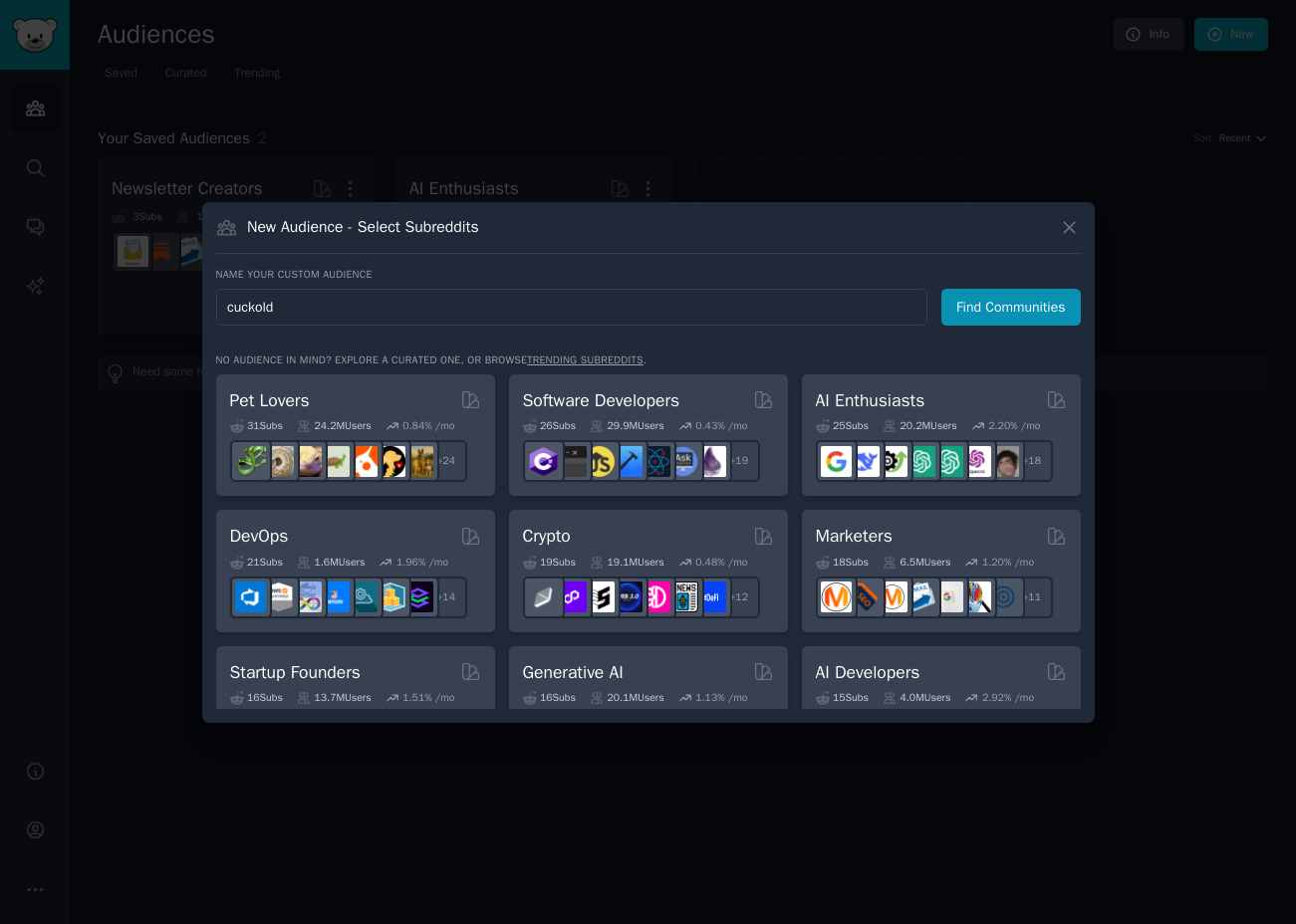 click on "Find Communities" at bounding box center [1011, 307] 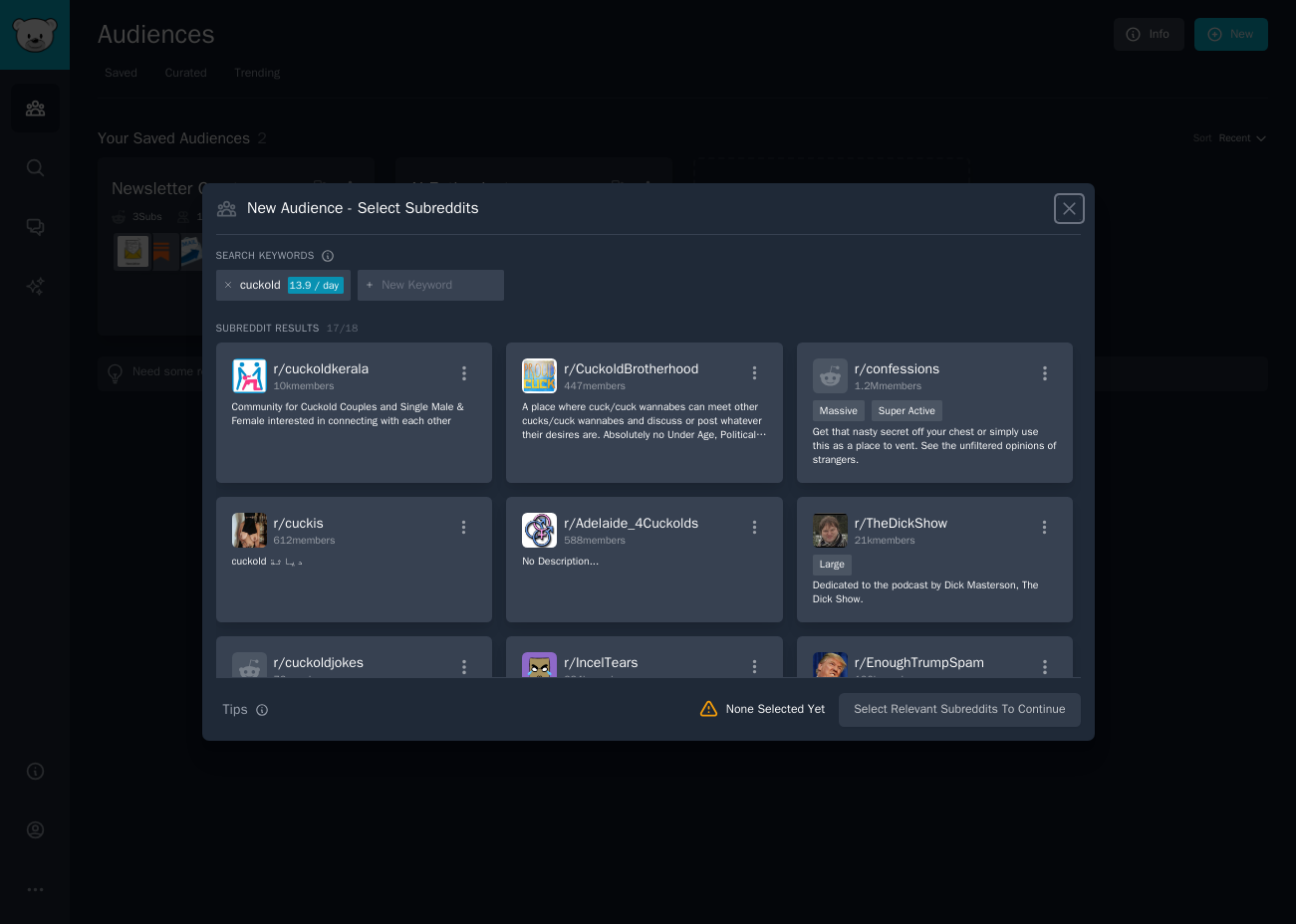 click 